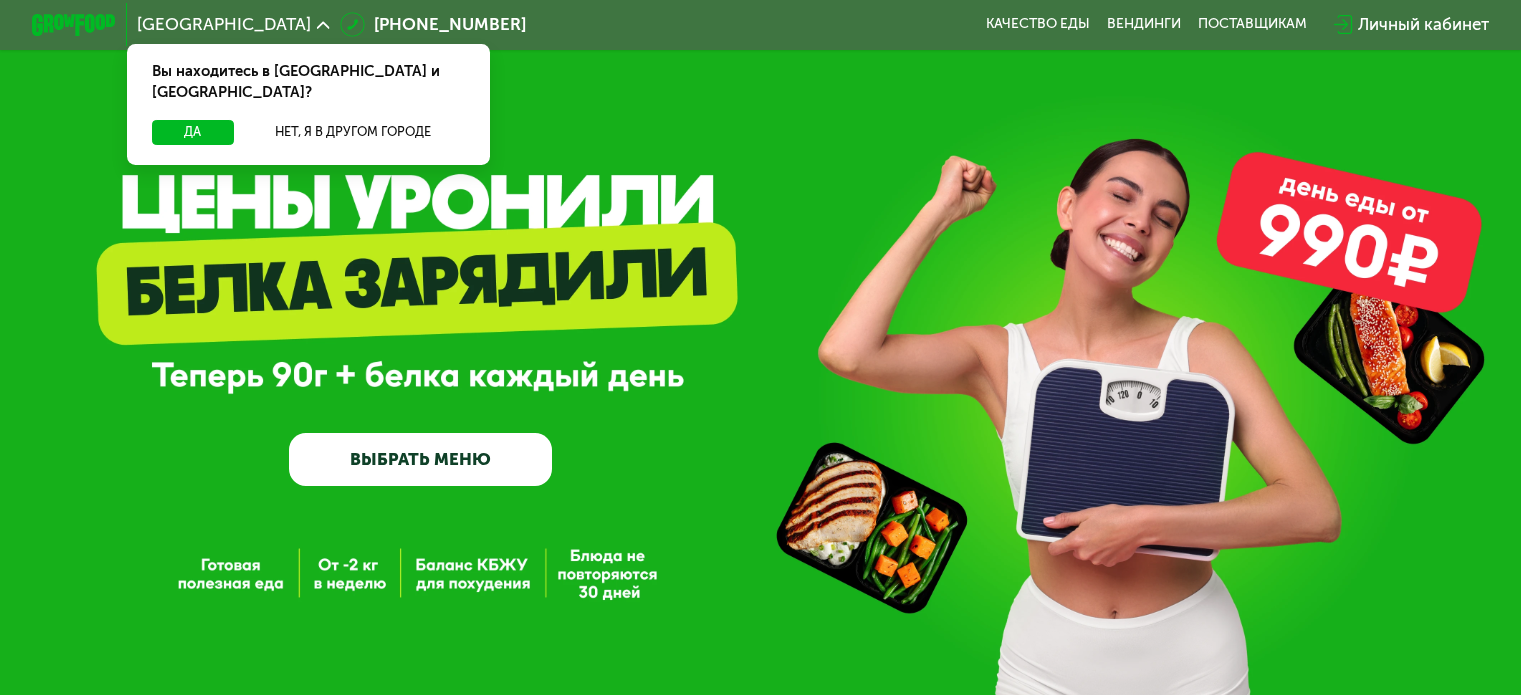 scroll, scrollTop: 0, scrollLeft: 0, axis: both 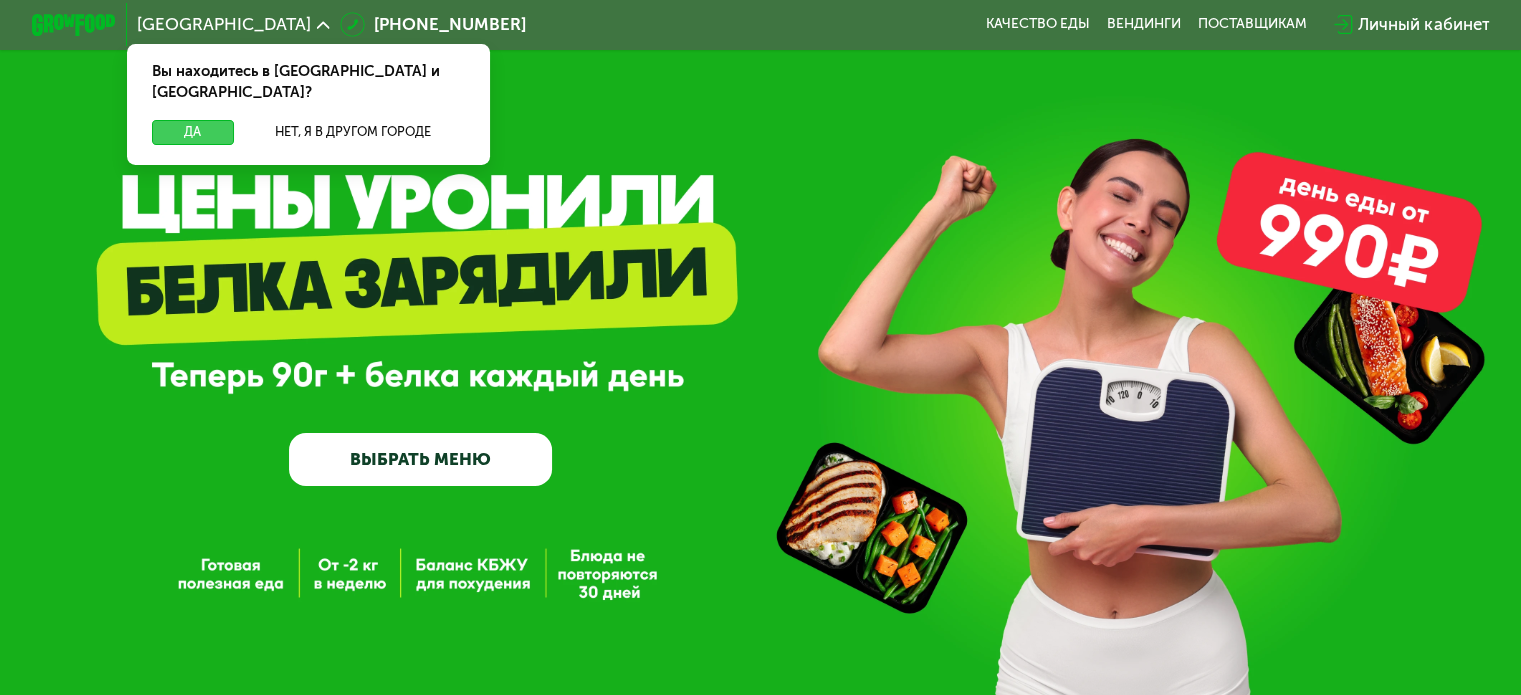 click on "Да" at bounding box center [192, 132] 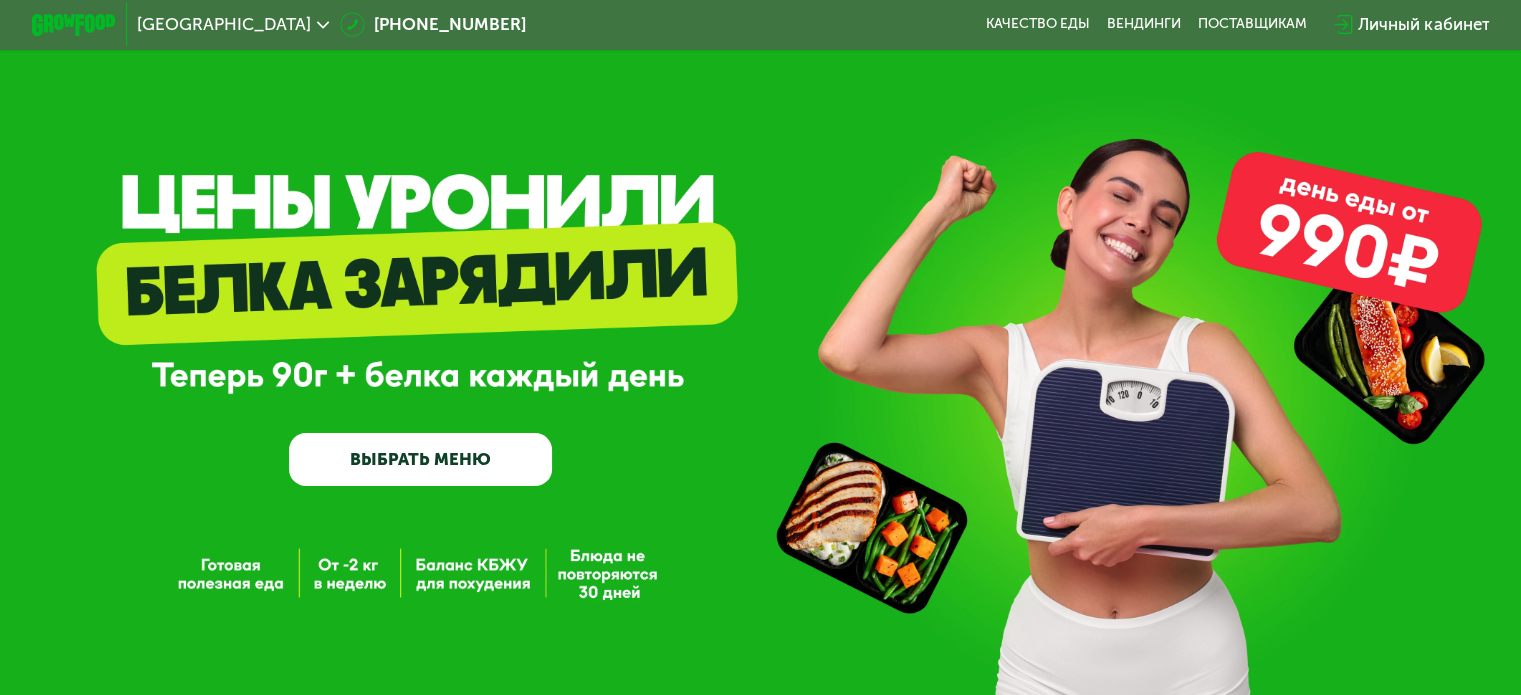 click on "ВЫБРАТЬ МЕНЮ" at bounding box center [420, 459] 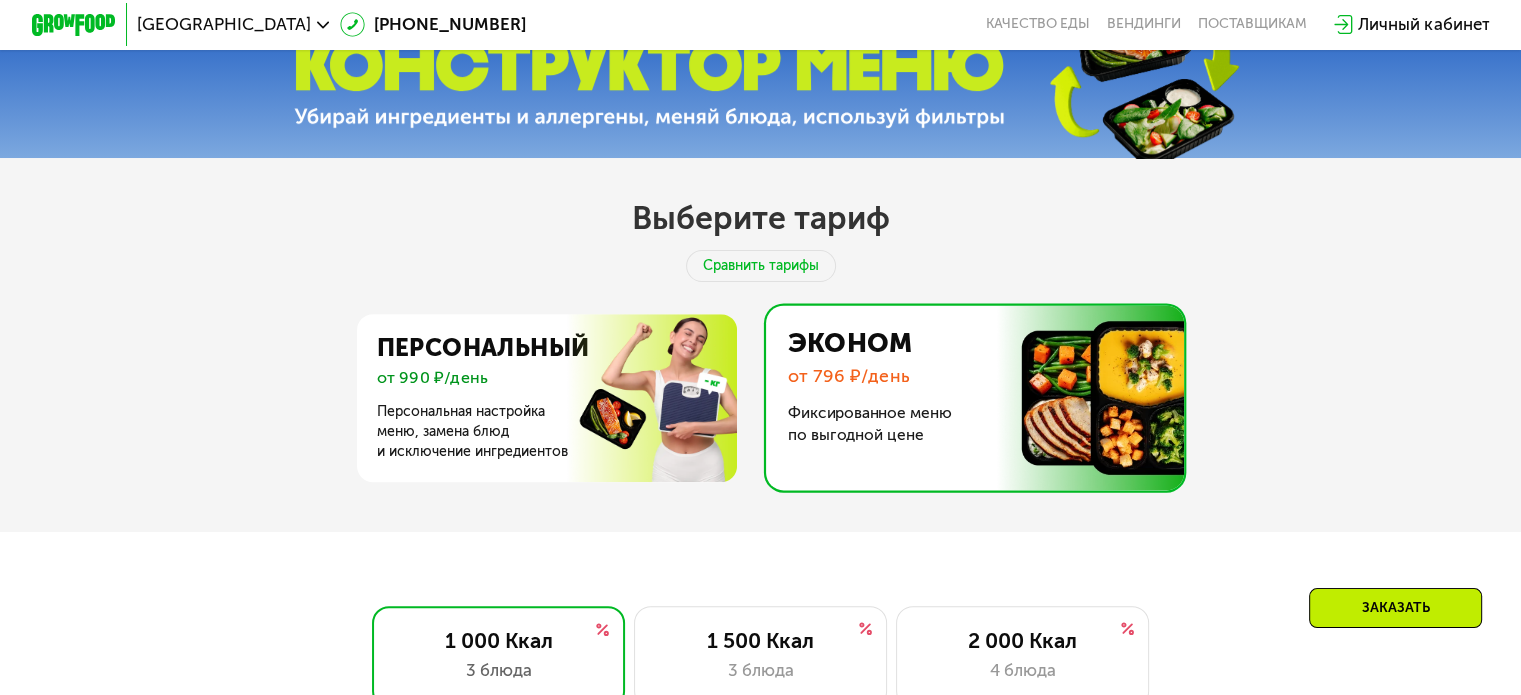 scroll, scrollTop: 700, scrollLeft: 0, axis: vertical 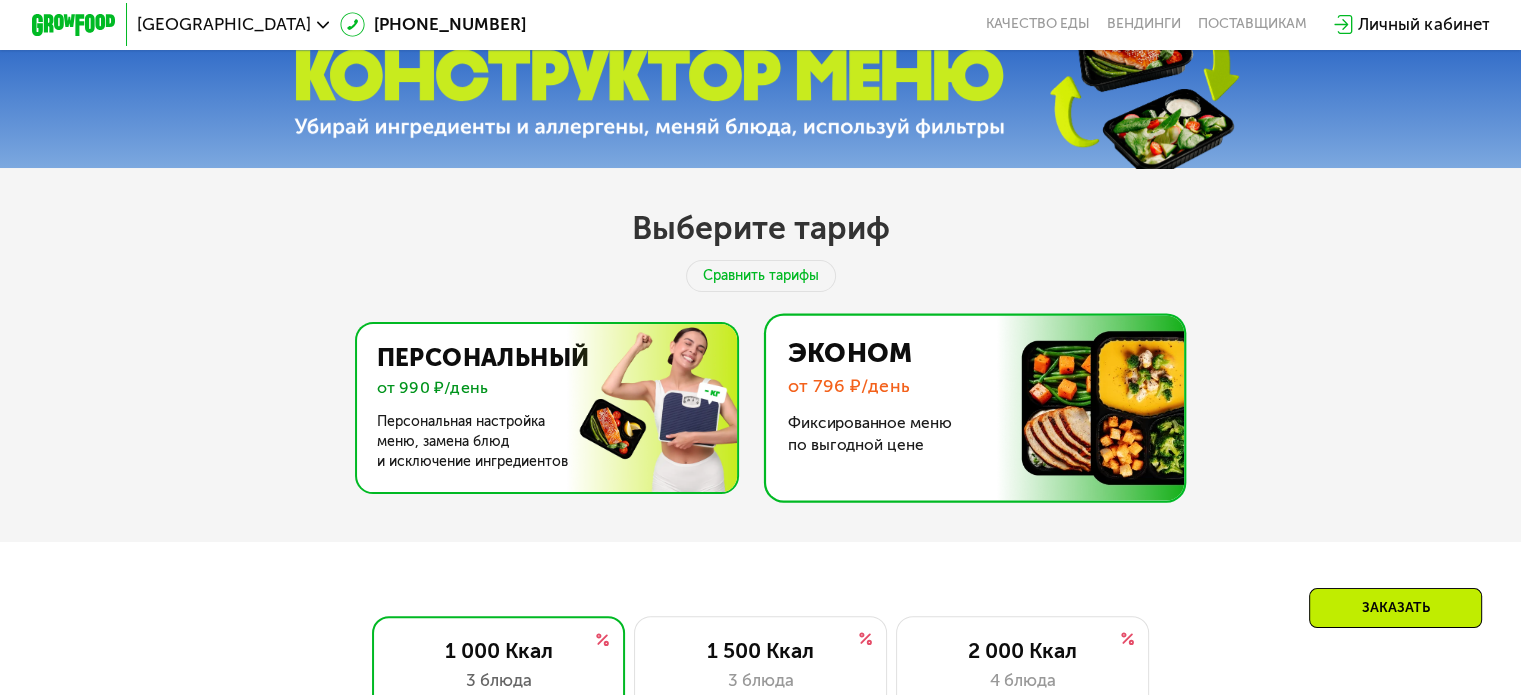 click at bounding box center [541, 408] 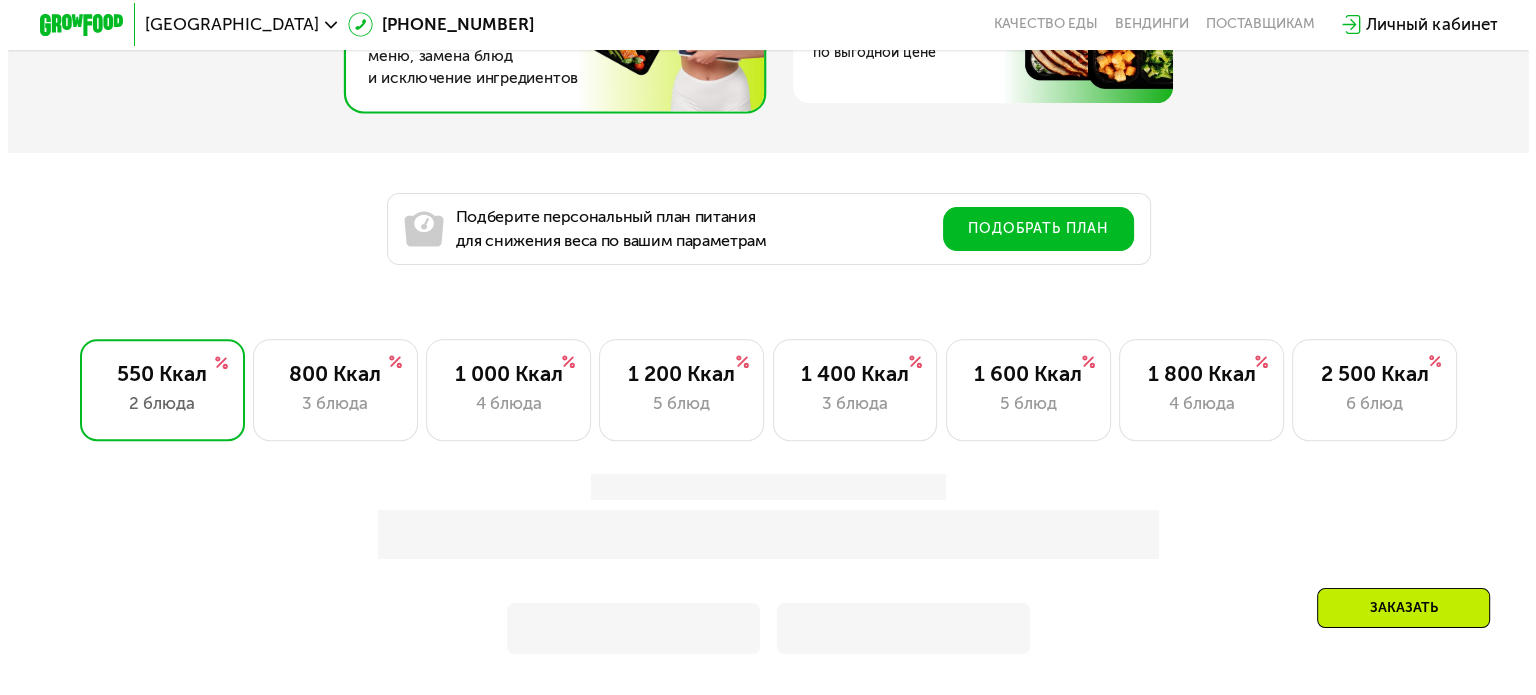 scroll, scrollTop: 1100, scrollLeft: 0, axis: vertical 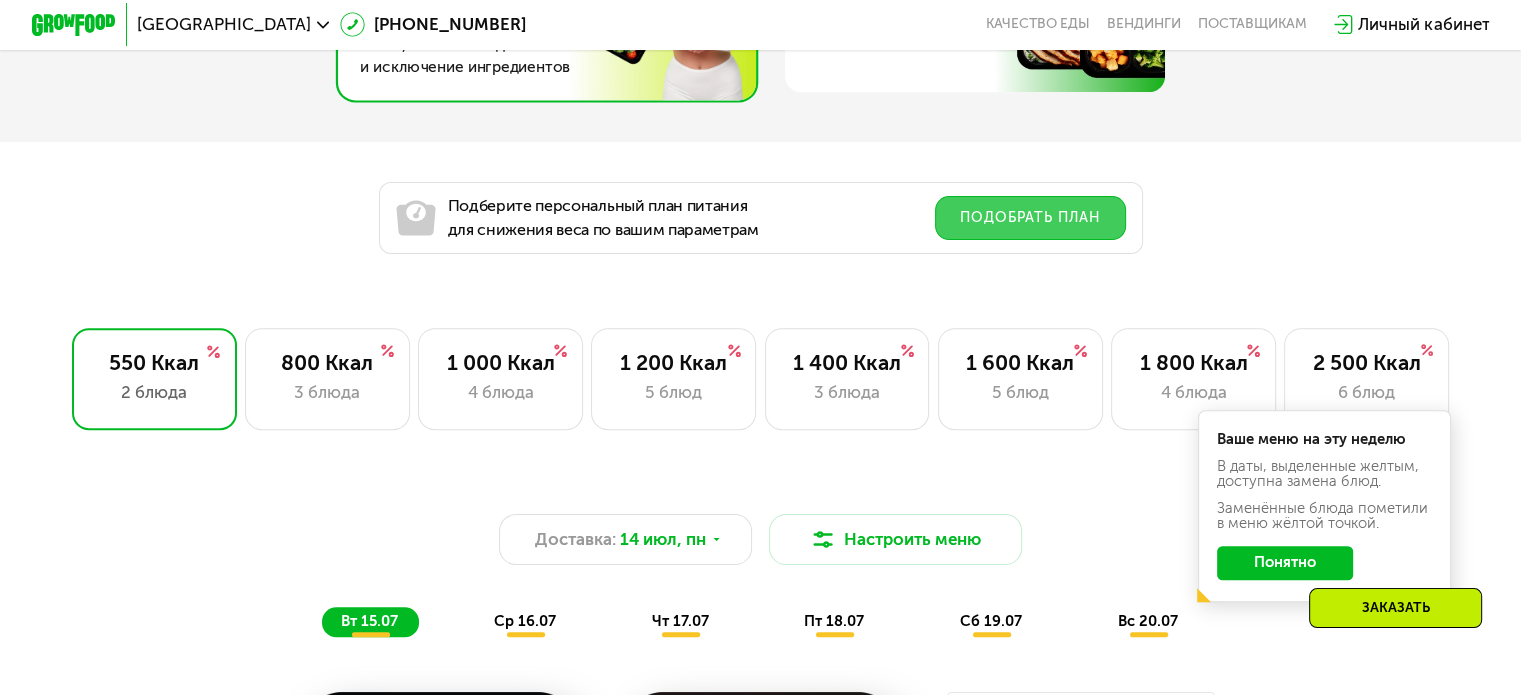 click on "Подобрать план" at bounding box center (1030, 218) 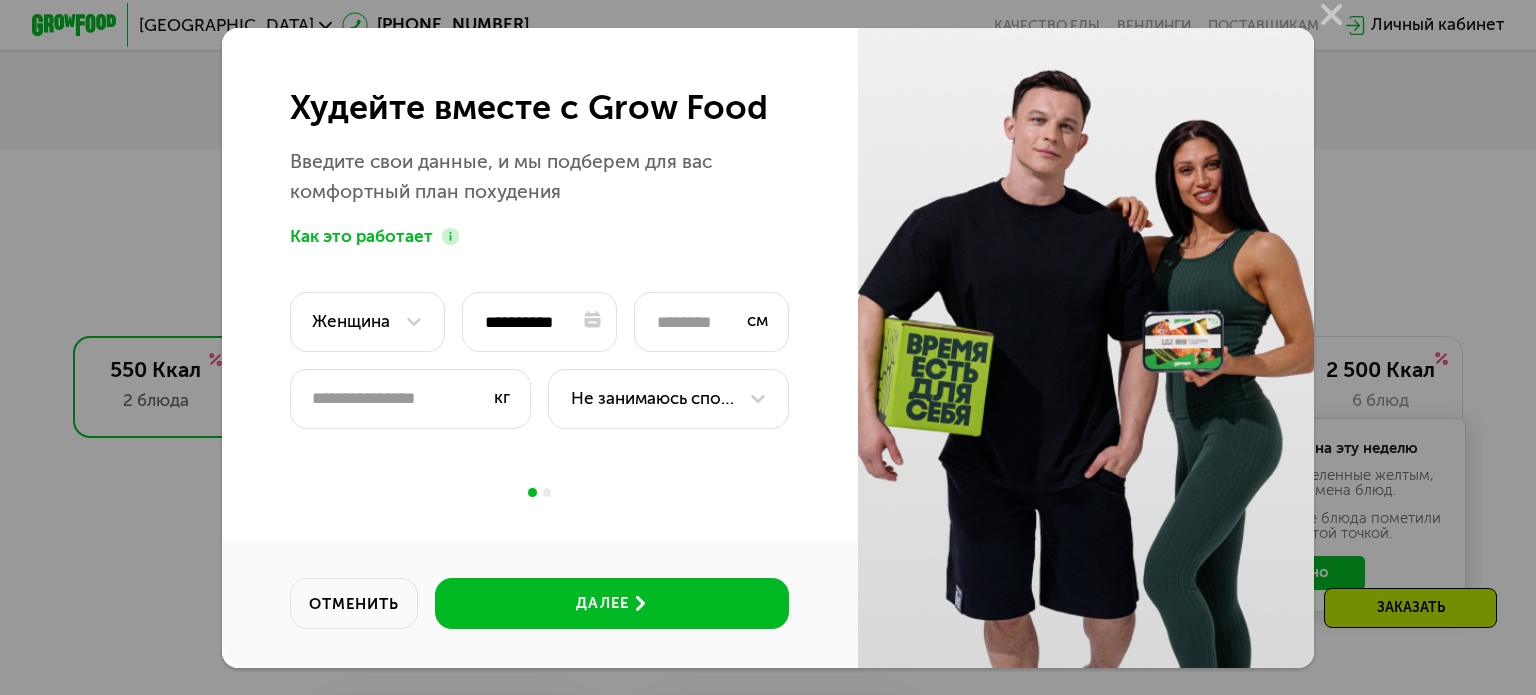 scroll, scrollTop: 0, scrollLeft: 0, axis: both 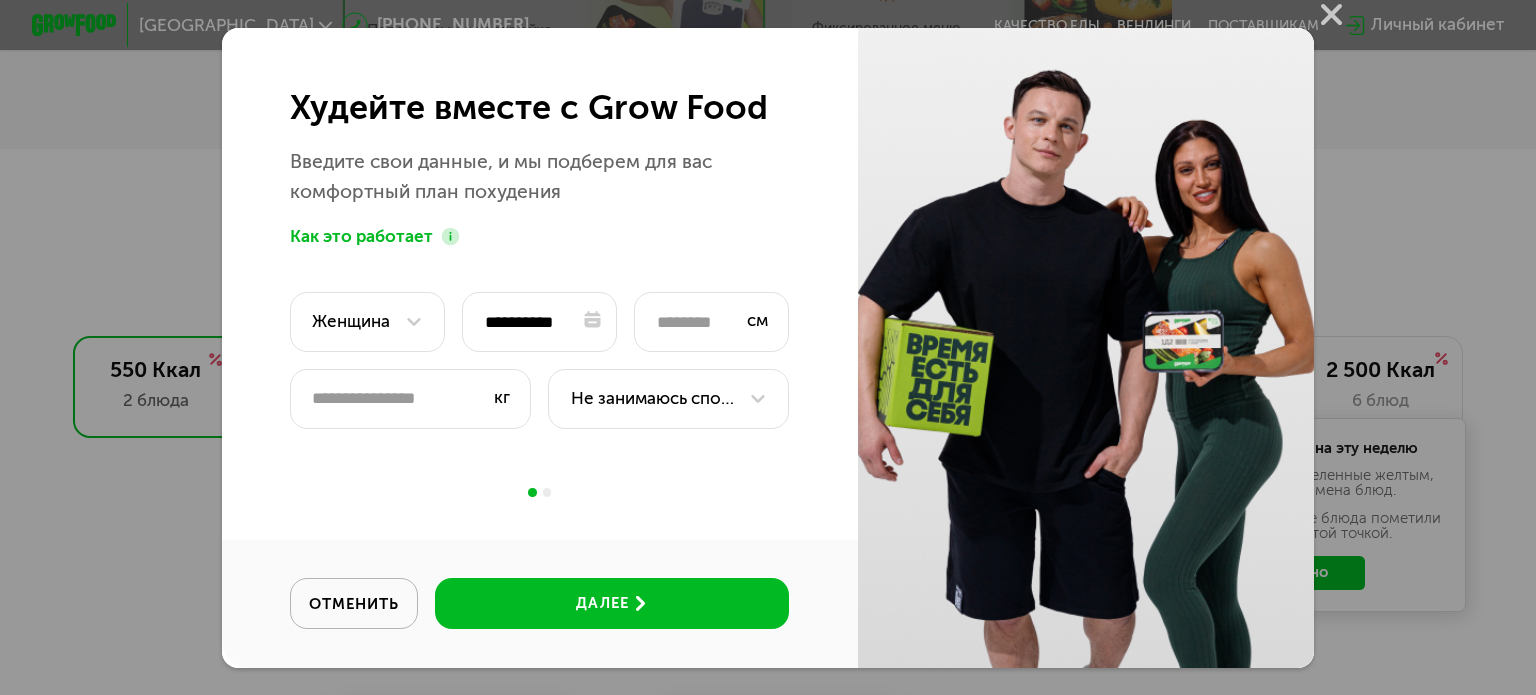click on "отменить" 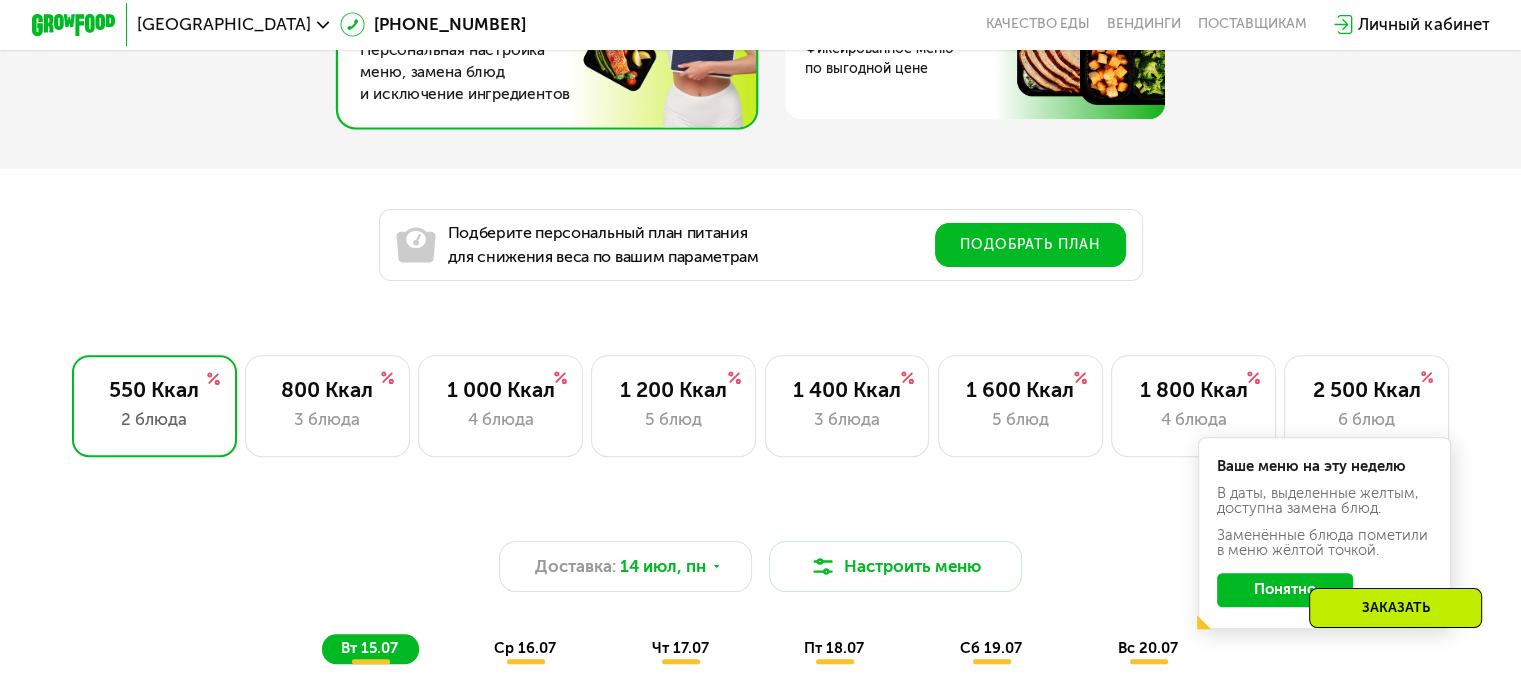 scroll, scrollTop: 1100, scrollLeft: 0, axis: vertical 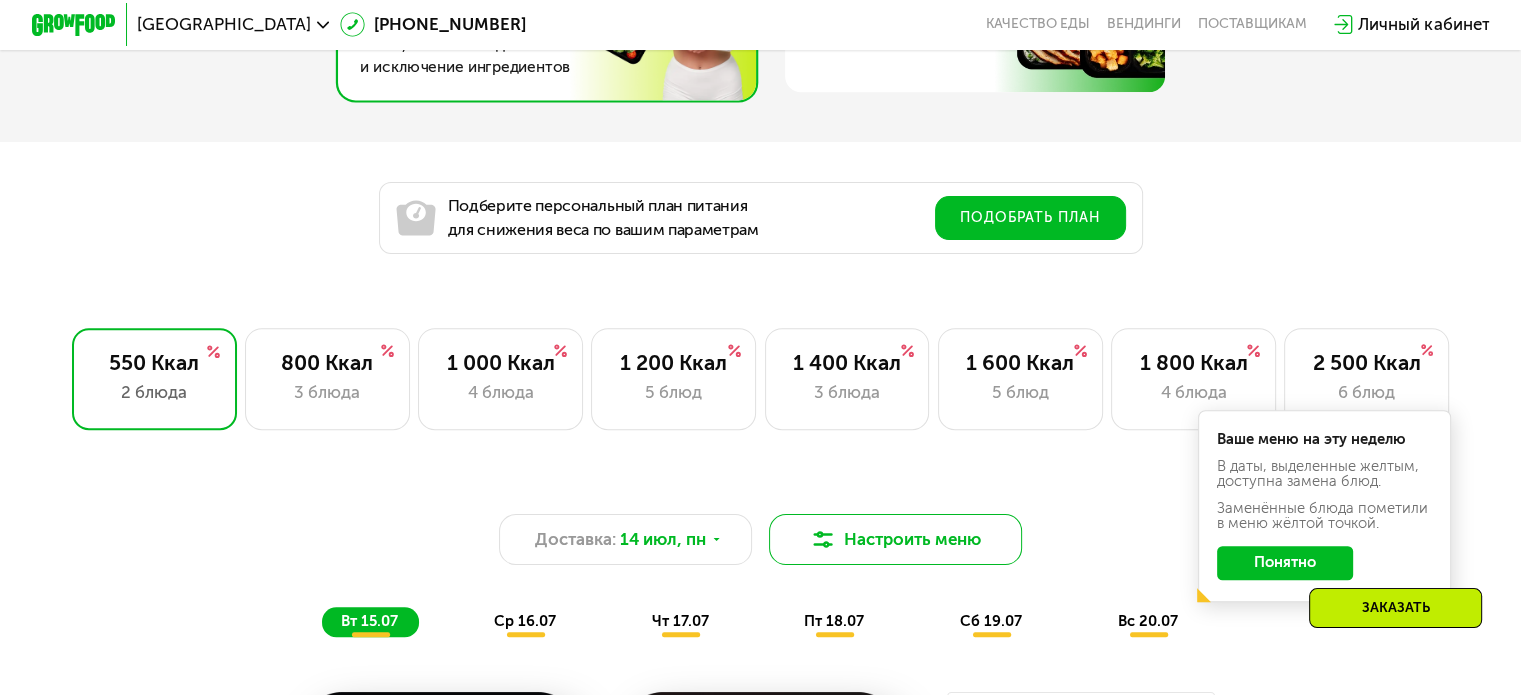 click on "Настроить меню" at bounding box center (896, 539) 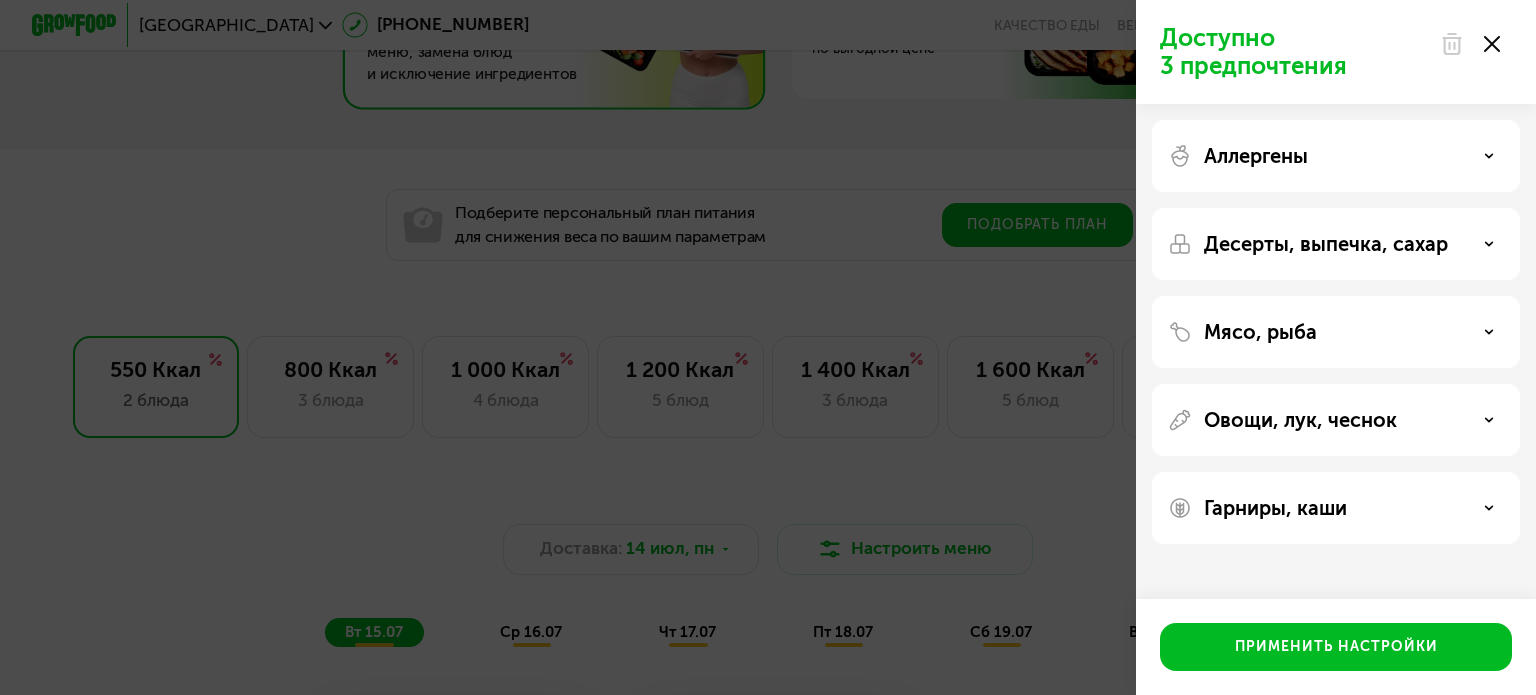 click 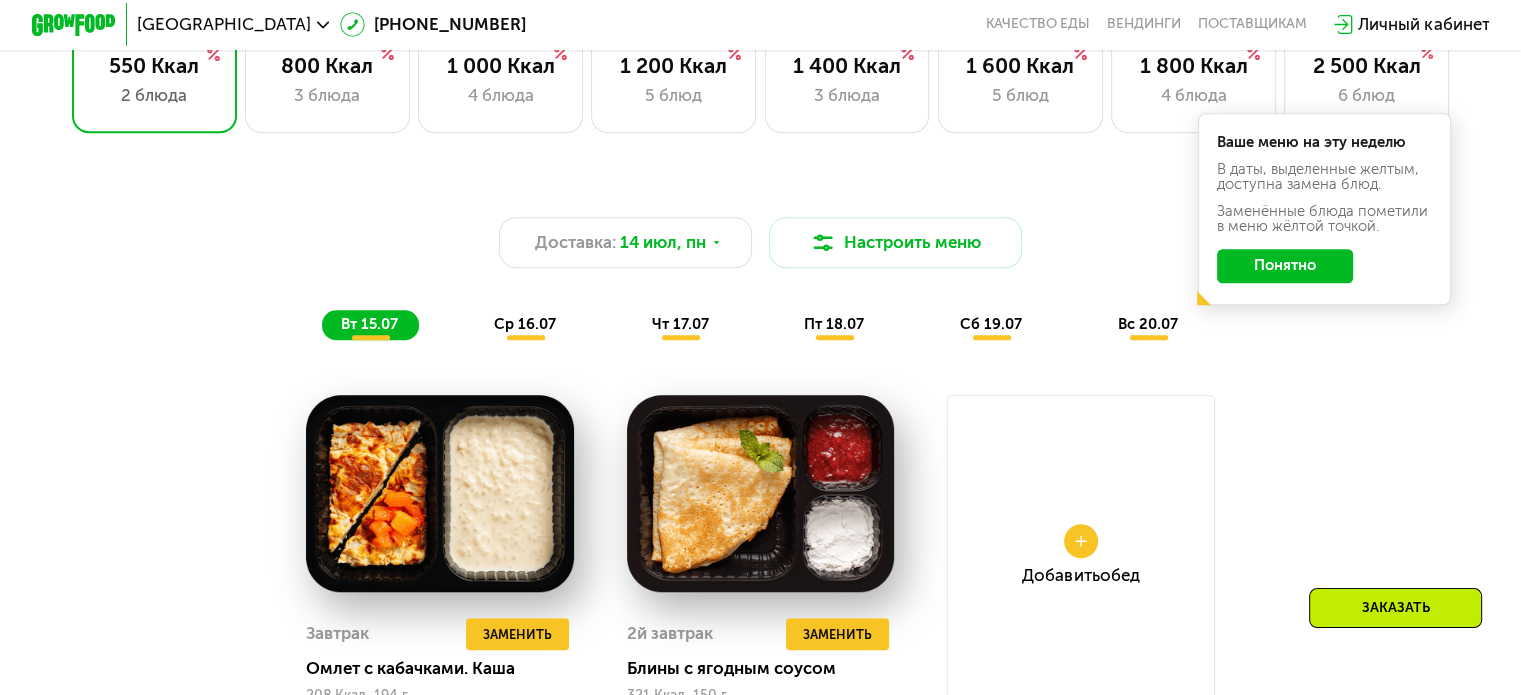 scroll, scrollTop: 1400, scrollLeft: 0, axis: vertical 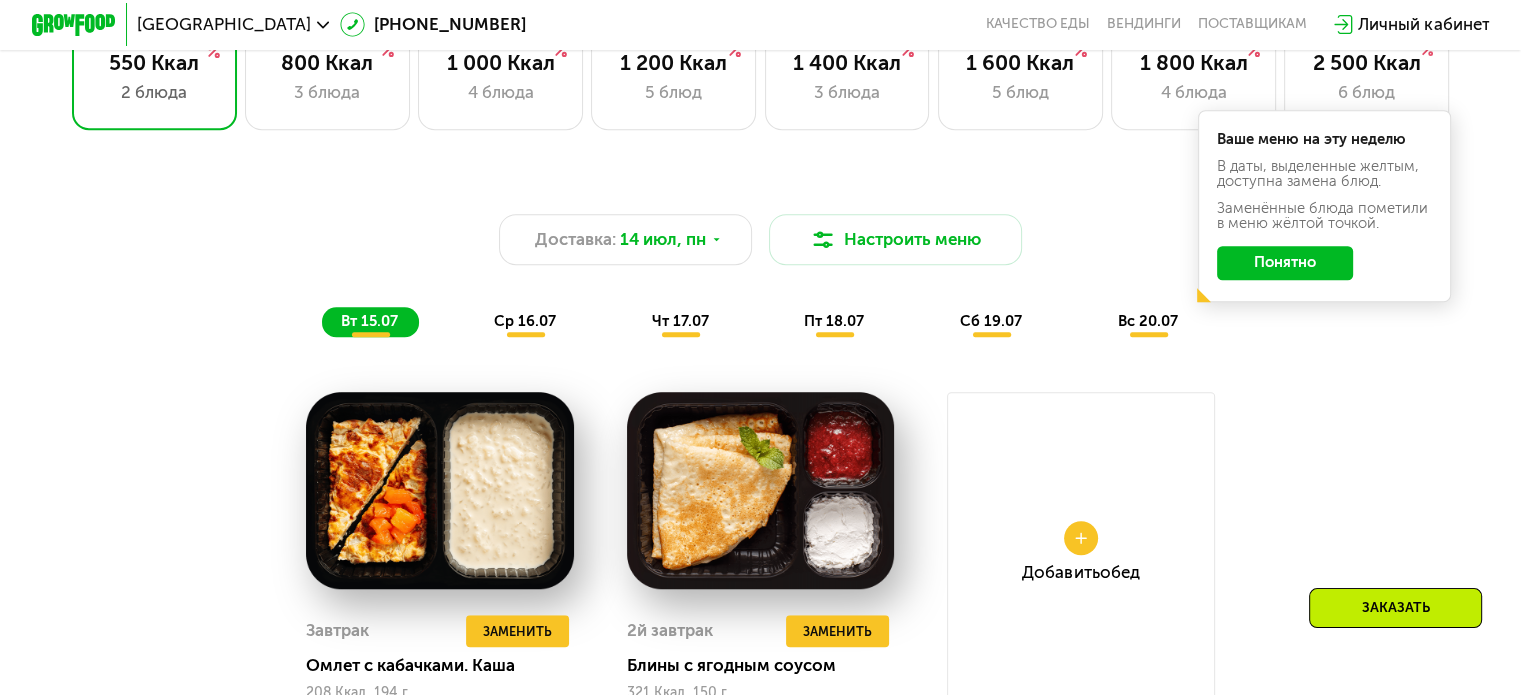 click on "Понятно" 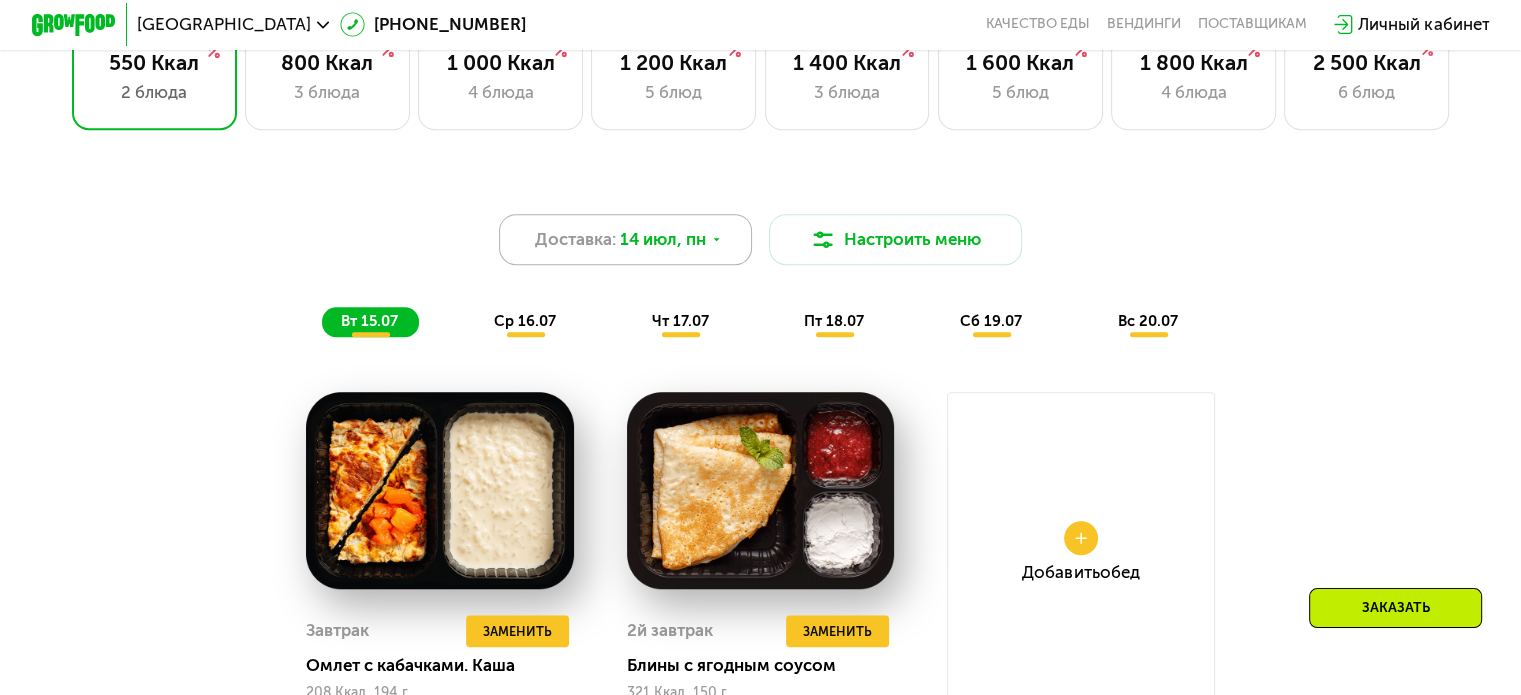 click on "14 июл, пн" at bounding box center (663, 239) 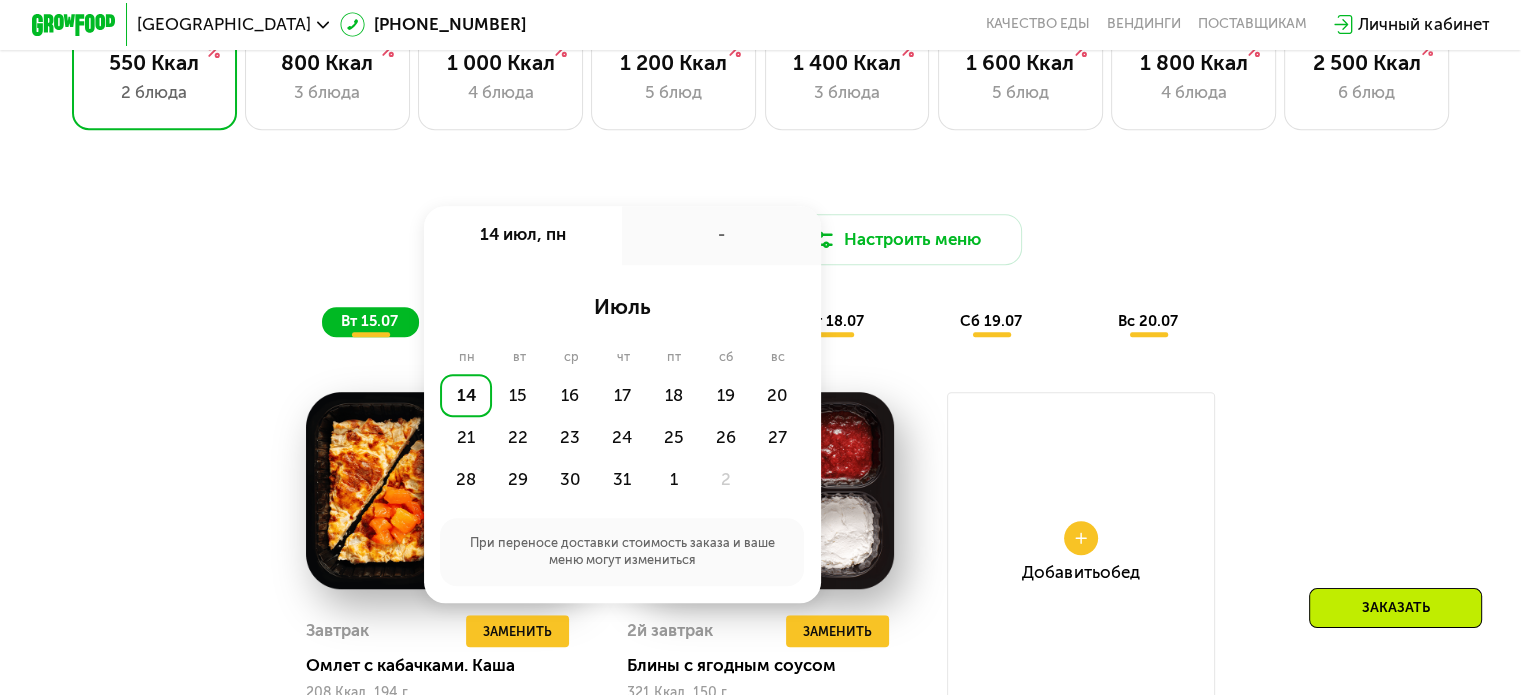 click on "Доставка: [DATE] июл, пн - июль пн вт ср чт пт сб вс 14 15 16 17 18 19 20 21 22 23 24 25 26 27 28 29 30 31 1 2  При переносе доставки стоимость заказа и ваше меню могут измениться  Настроить меню  вт 15.07 ср 16.07 чт 17.07 пт 18.07 сб 19.07 вс 20.07" at bounding box center (760, 275) 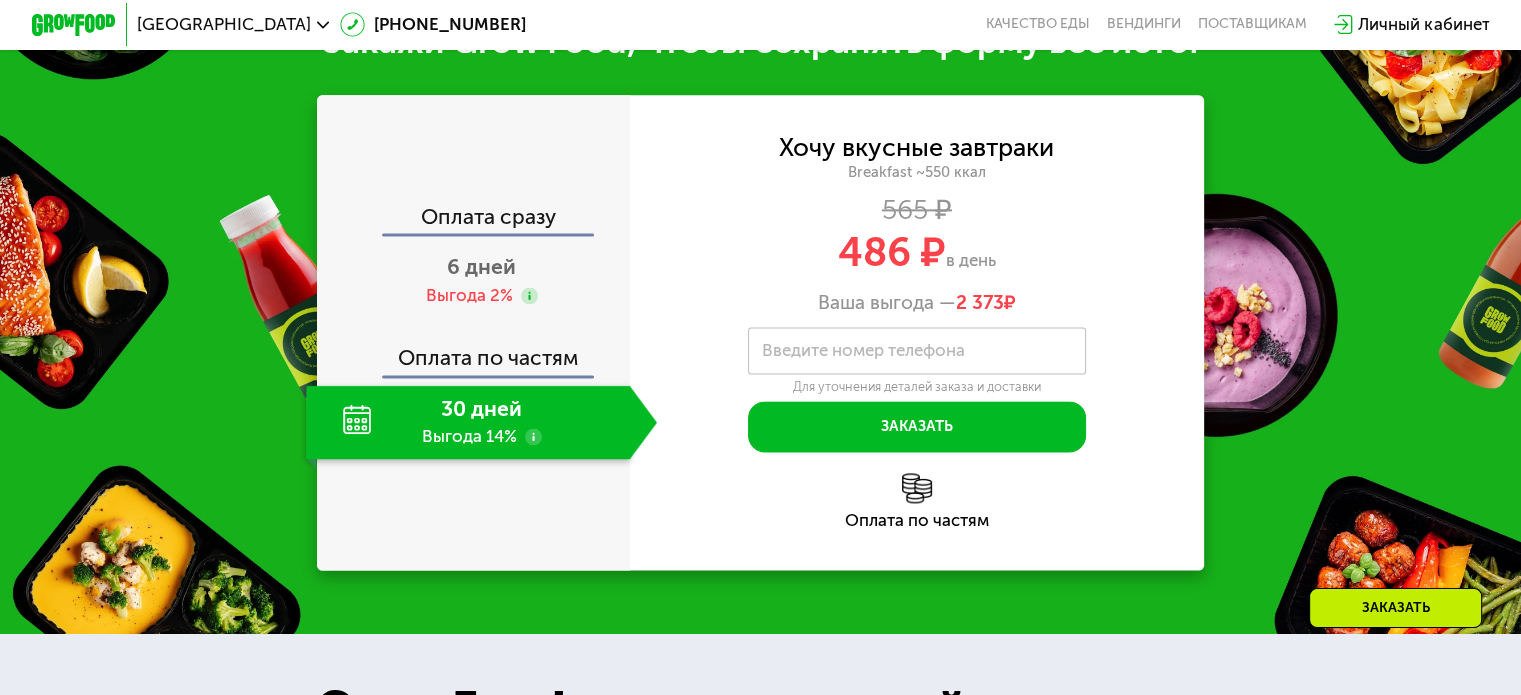 scroll, scrollTop: 2700, scrollLeft: 0, axis: vertical 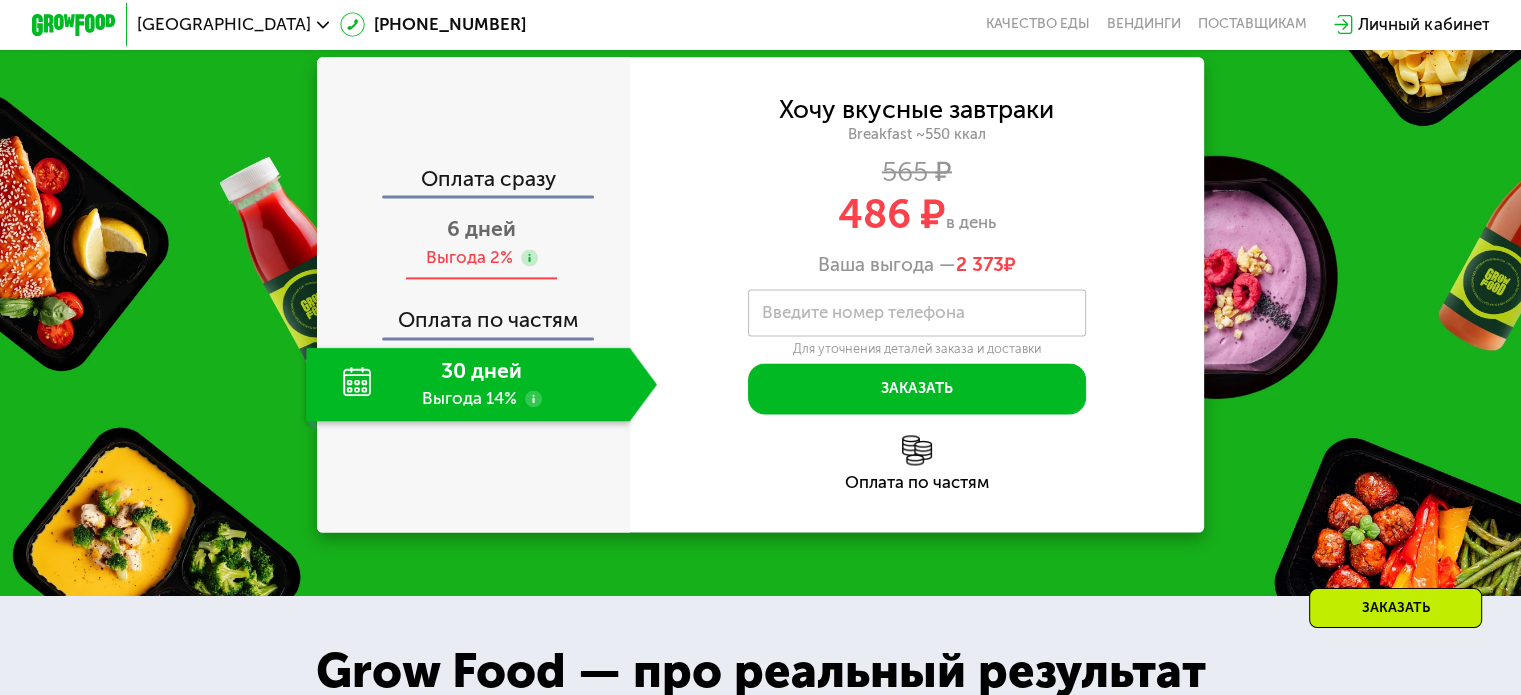 click on "6 дней Выгода 2%" at bounding box center (481, 243) 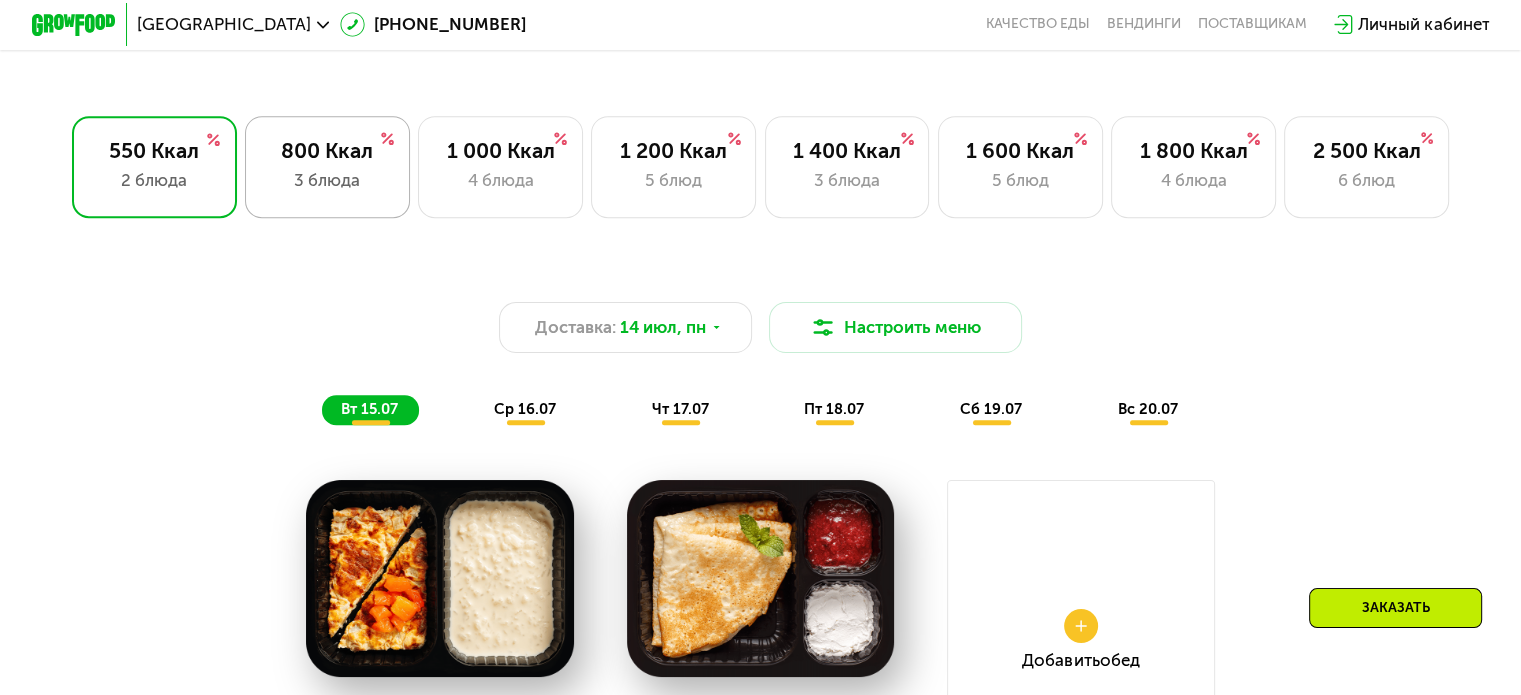 scroll, scrollTop: 1300, scrollLeft: 0, axis: vertical 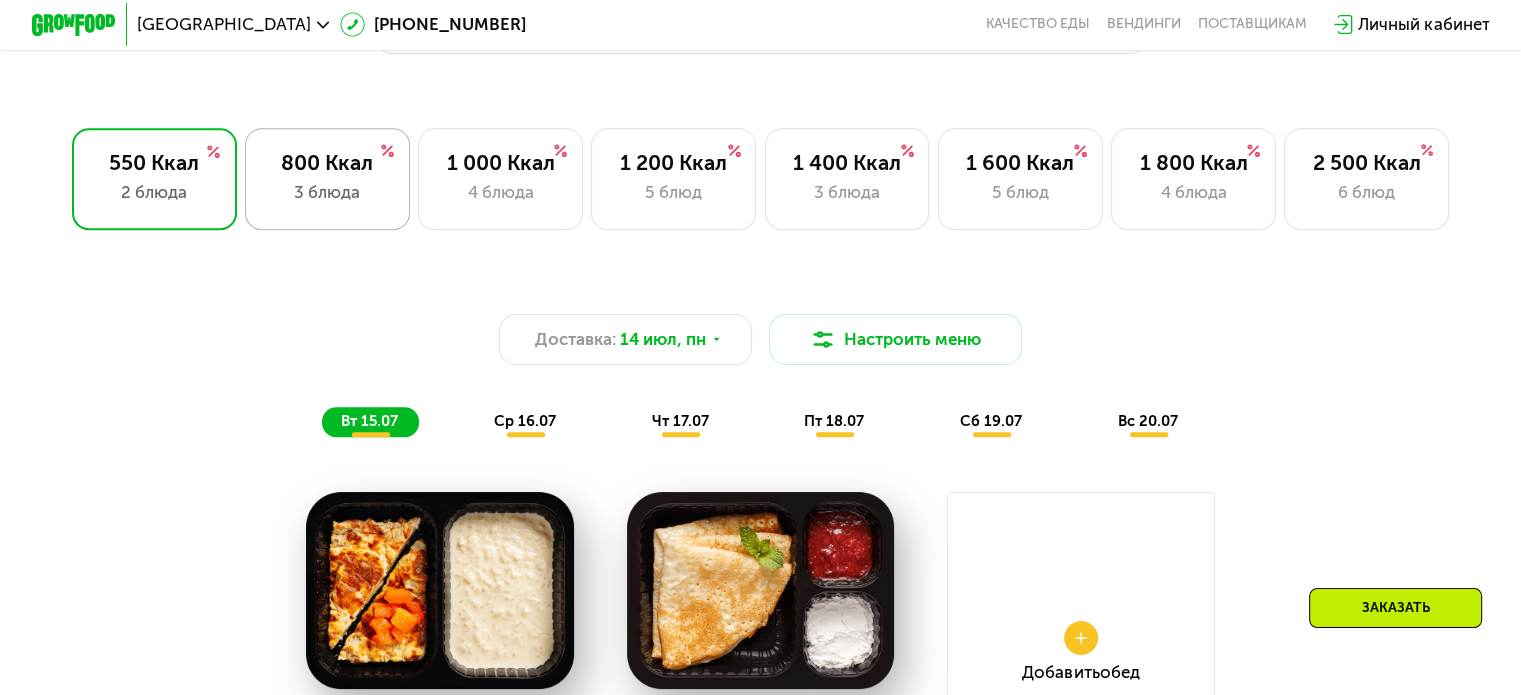 click on "800 Ккал 3 блюда" 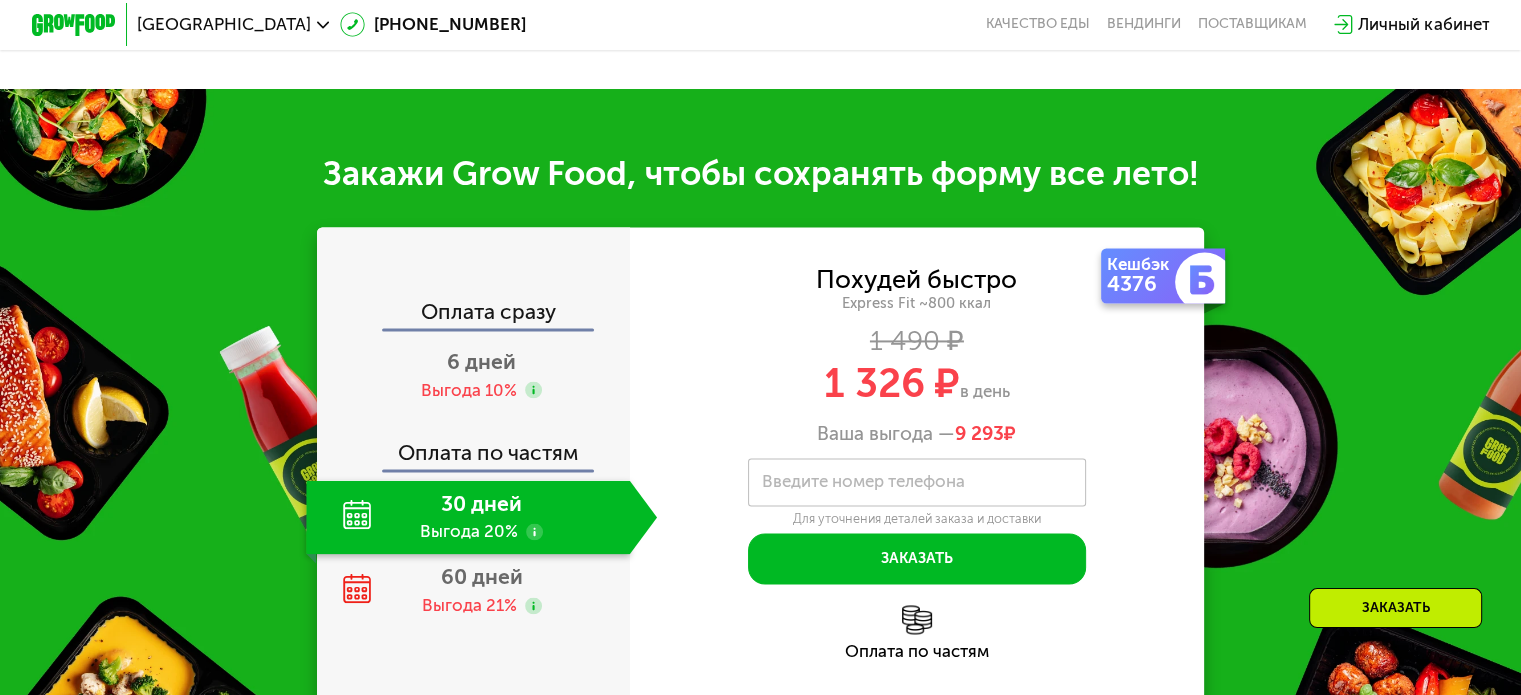 scroll, scrollTop: 3000, scrollLeft: 0, axis: vertical 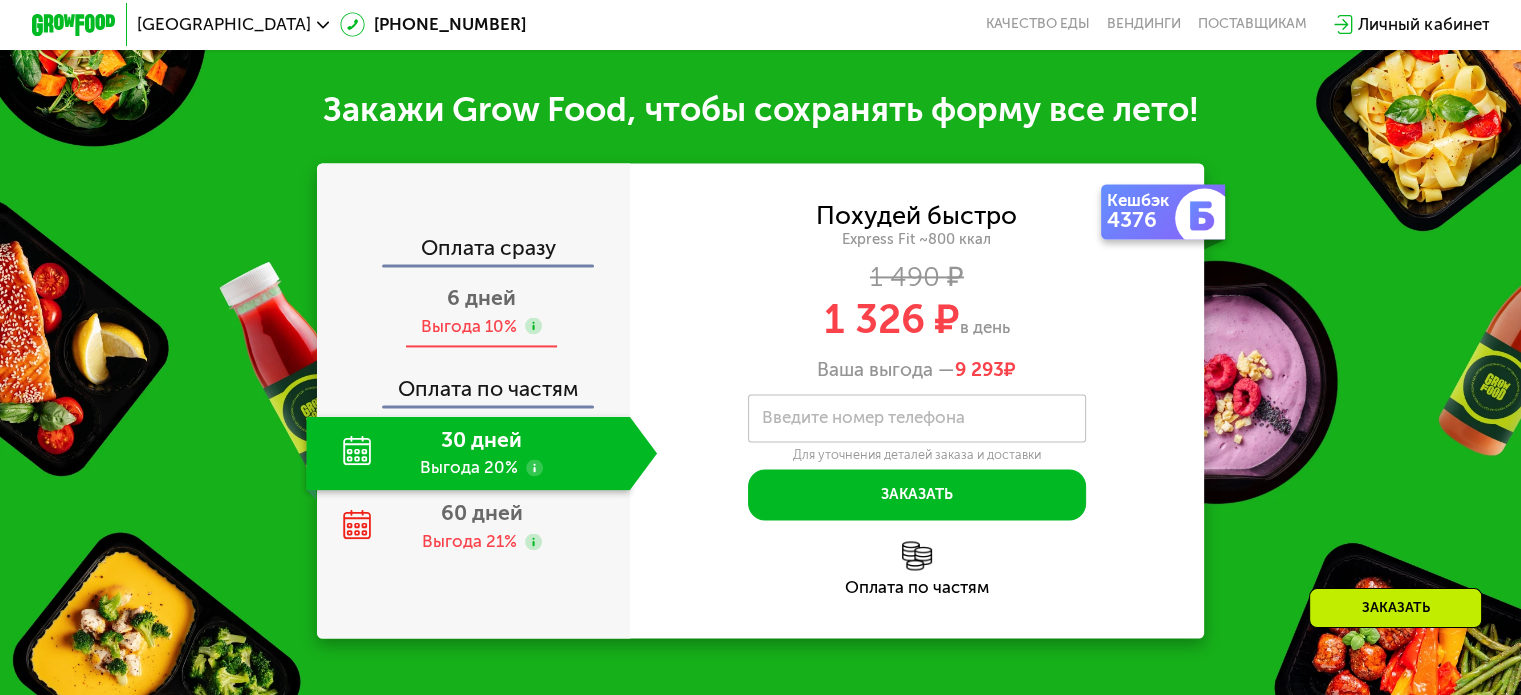 click on "6 дней Выгода 10%" at bounding box center [481, 312] 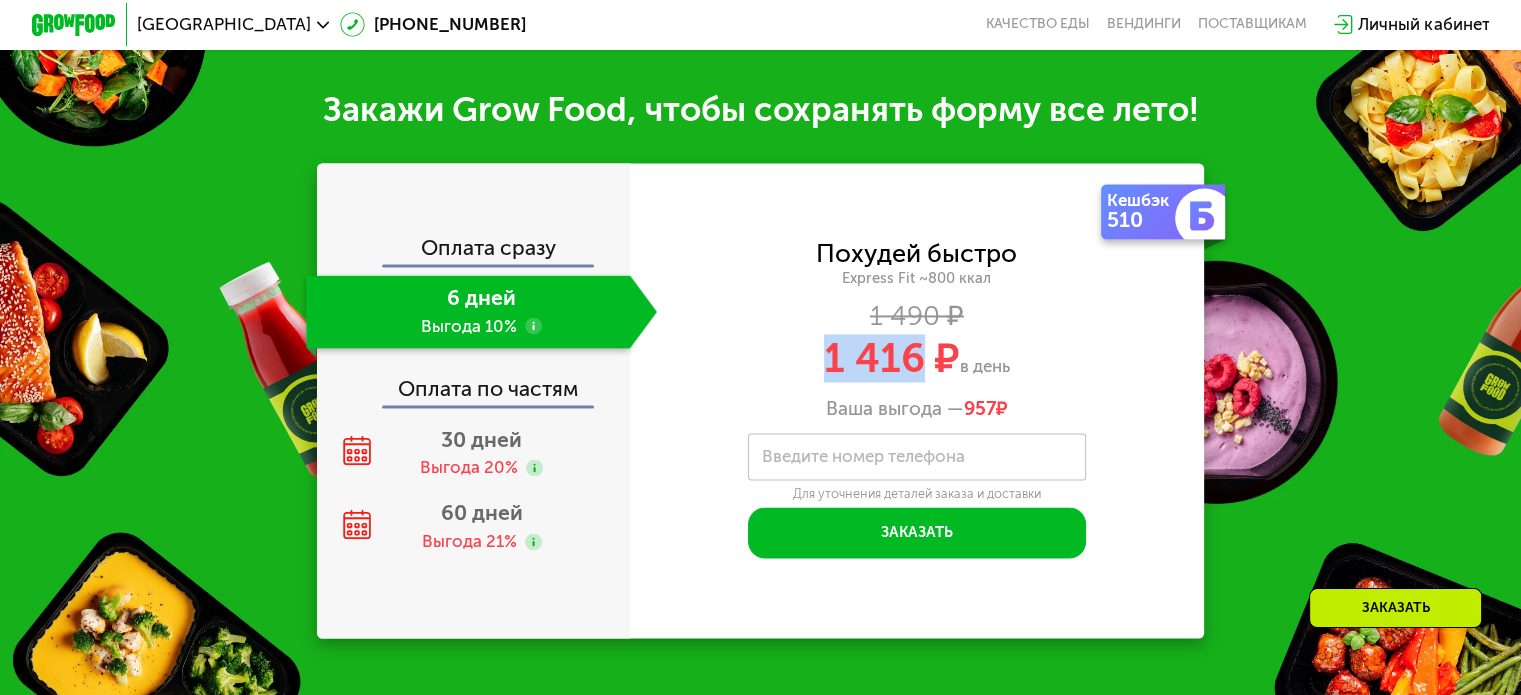 drag, startPoint x: 828, startPoint y: 387, endPoint x: 928, endPoint y: 387, distance: 100 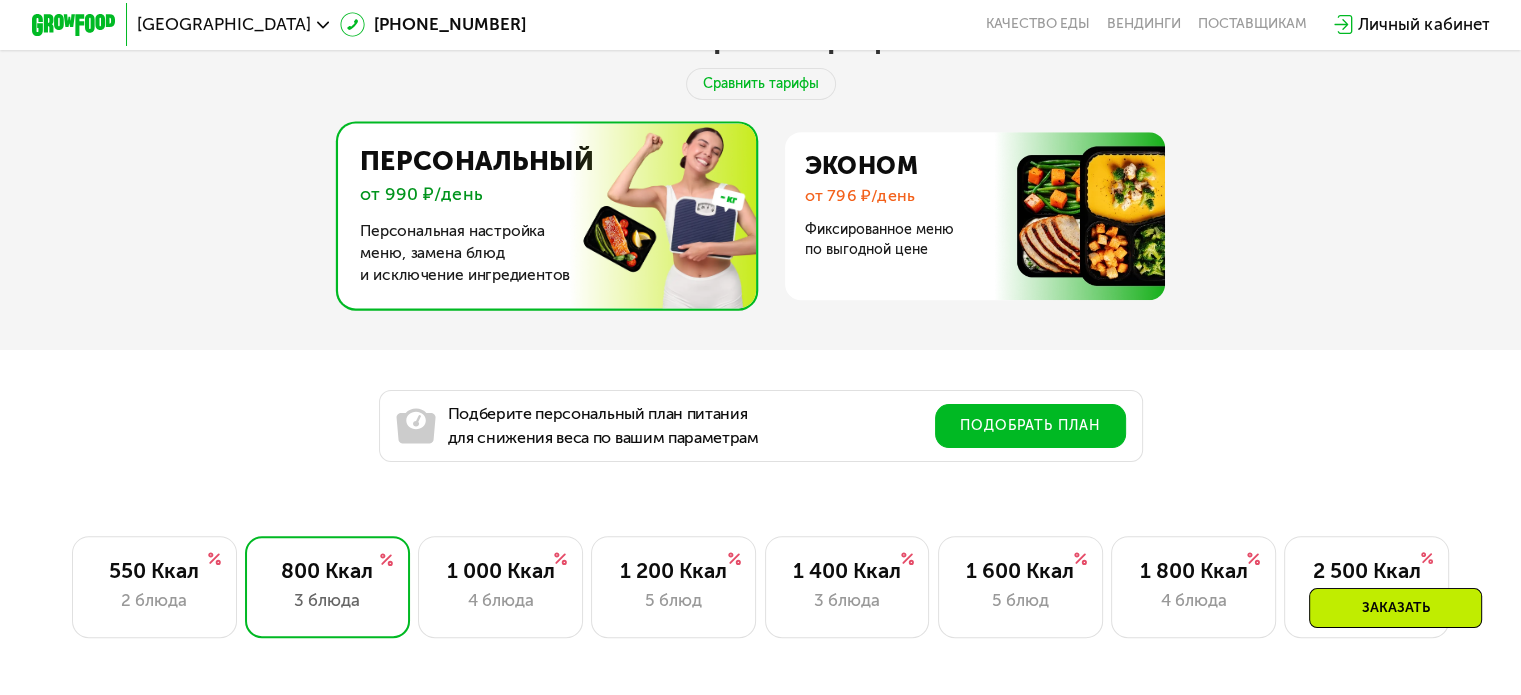scroll, scrollTop: 1100, scrollLeft: 0, axis: vertical 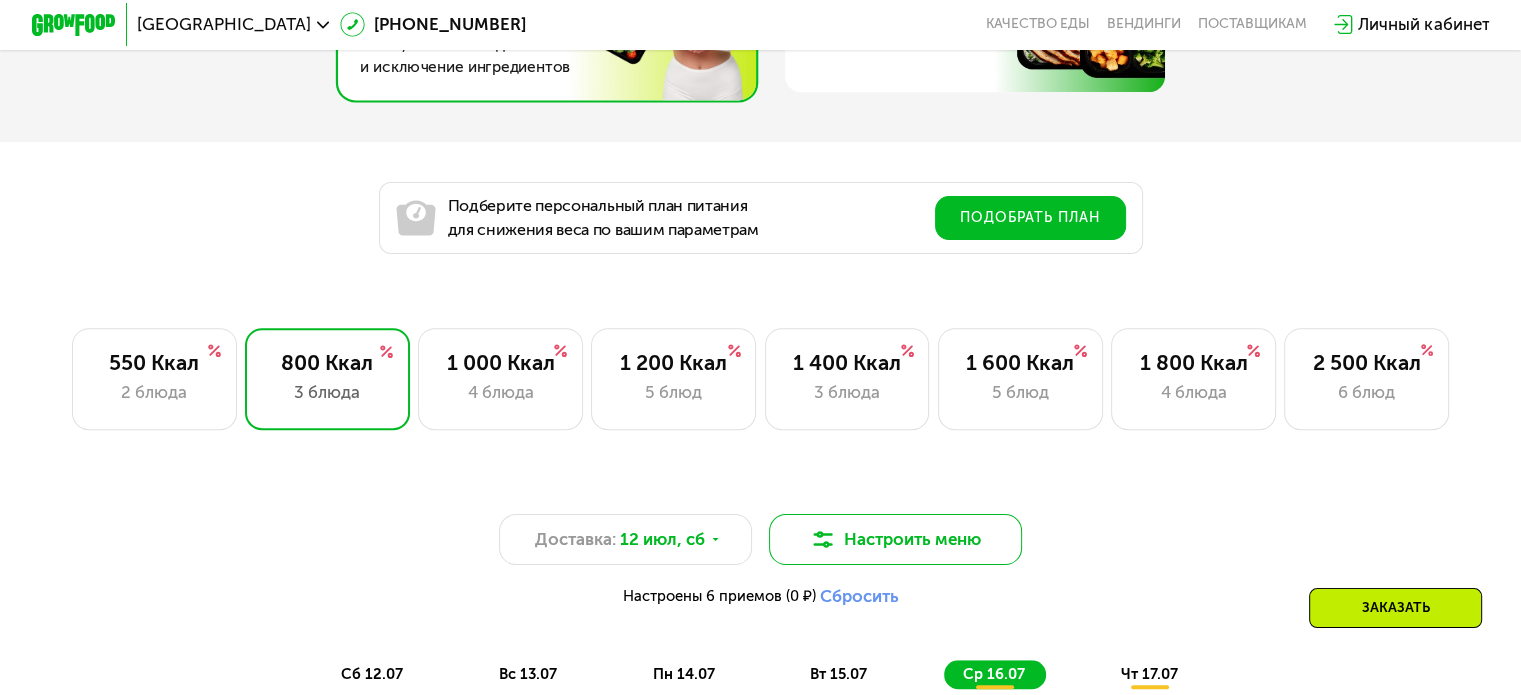 click on "Настроить меню" at bounding box center [896, 539] 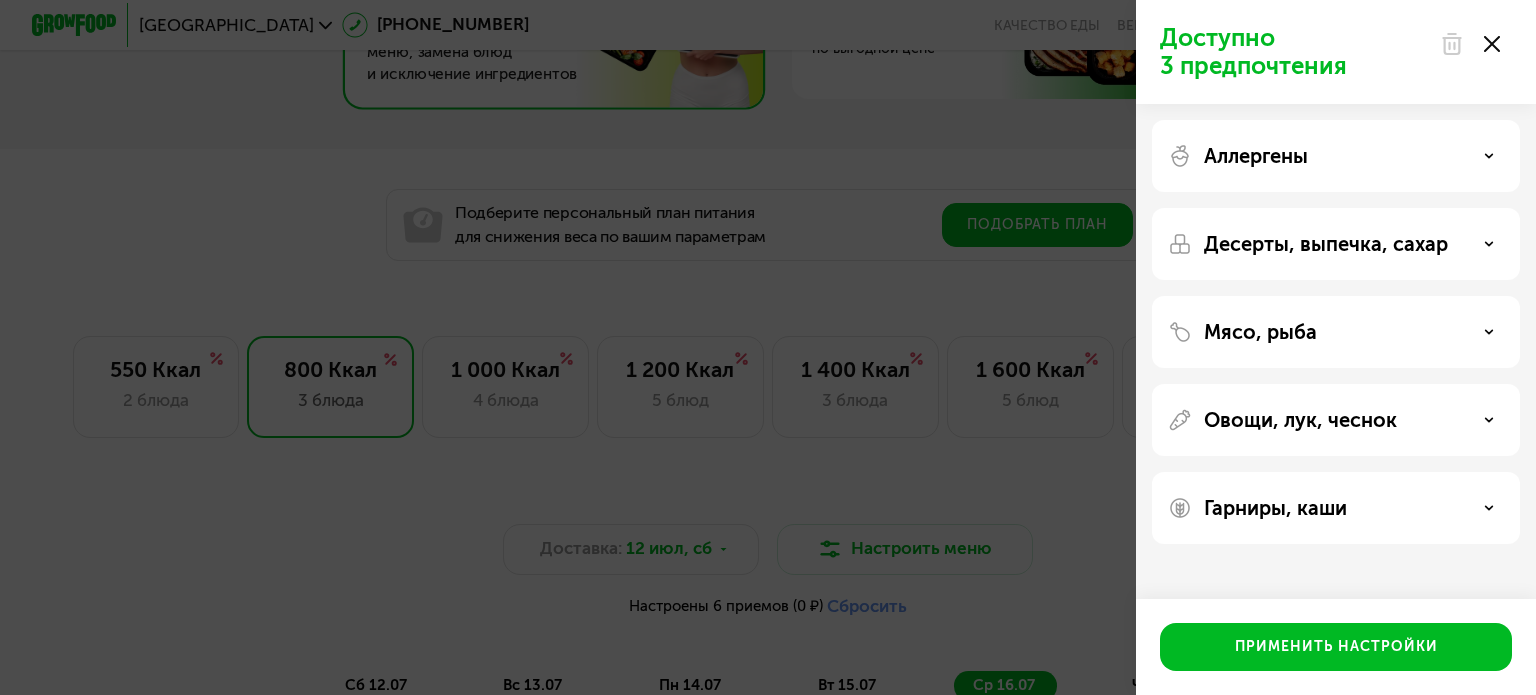click on "Доступно 3 предпочтения" at bounding box center (1294, 52) 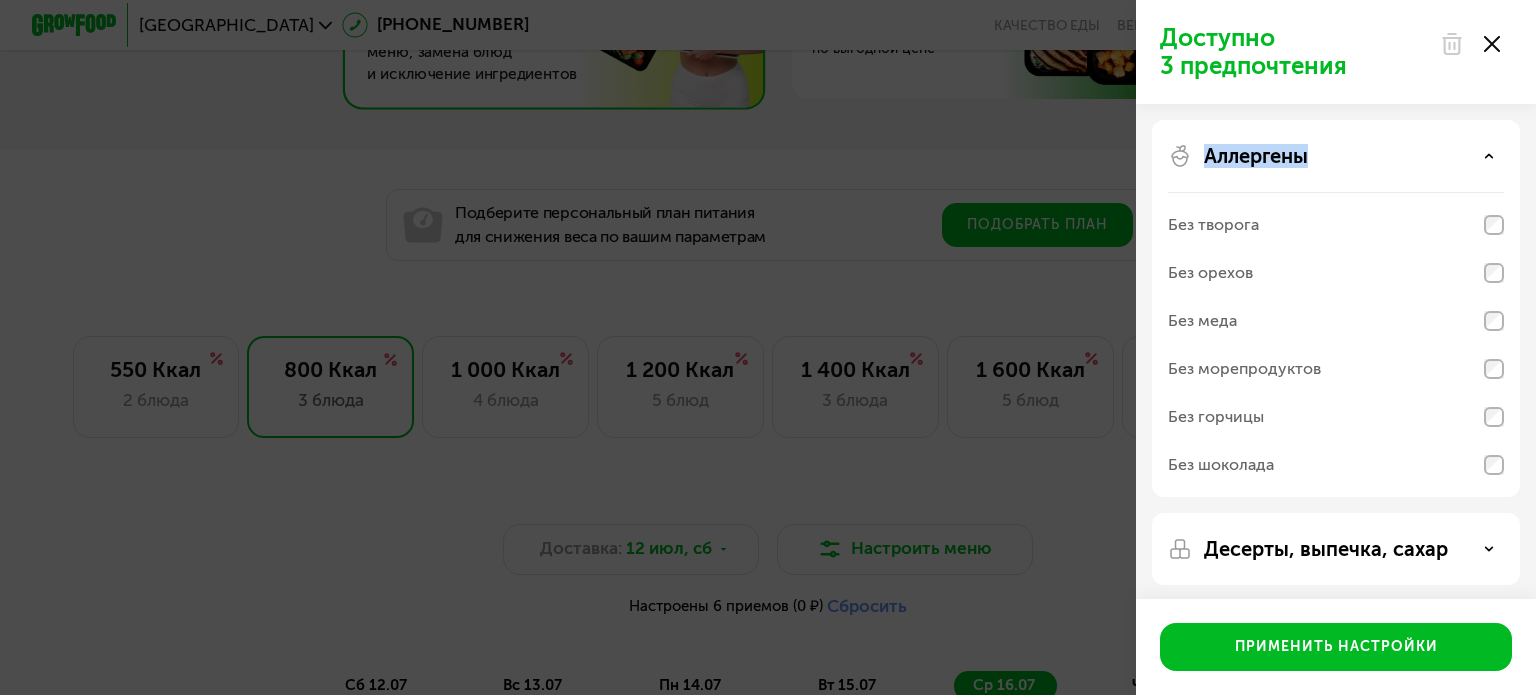 click on "Аллергены" at bounding box center [1256, 156] 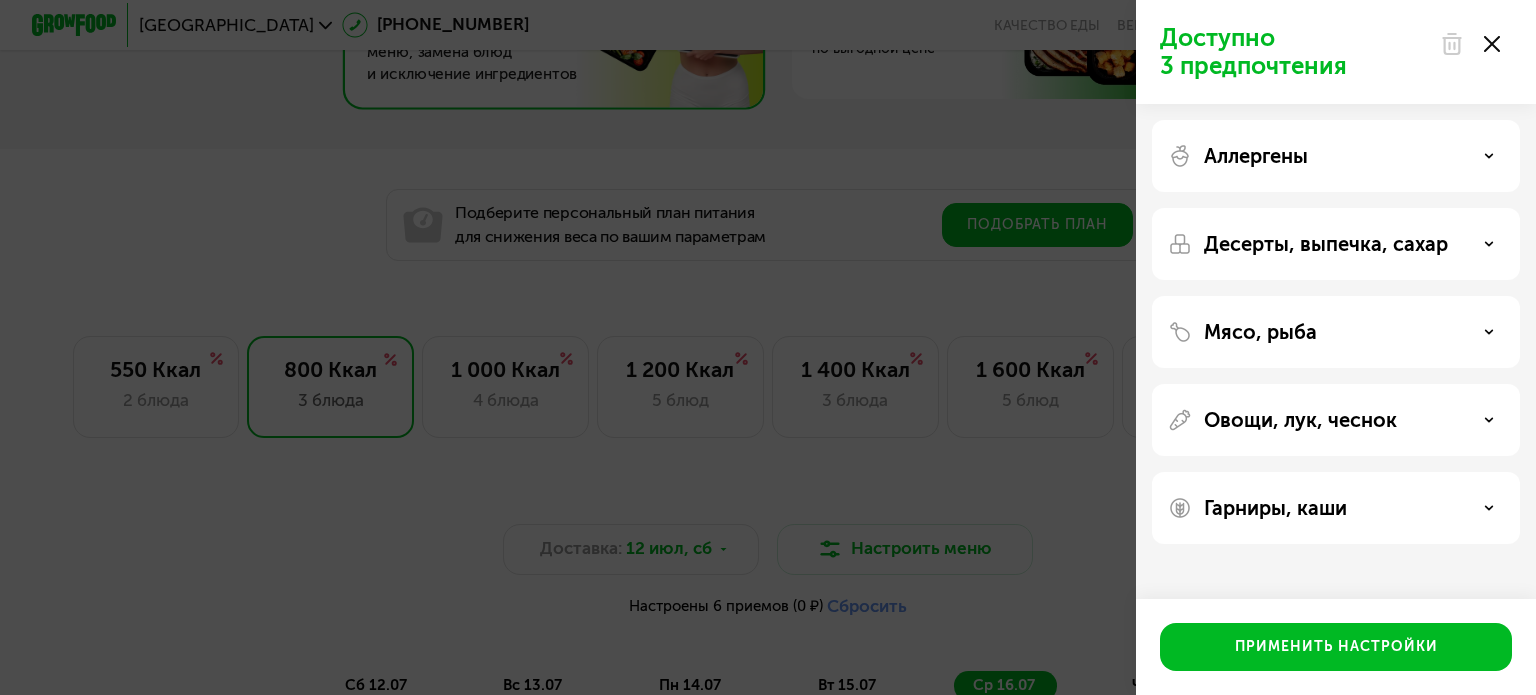 click on "Десерты, выпечка, сахар" at bounding box center [1326, 244] 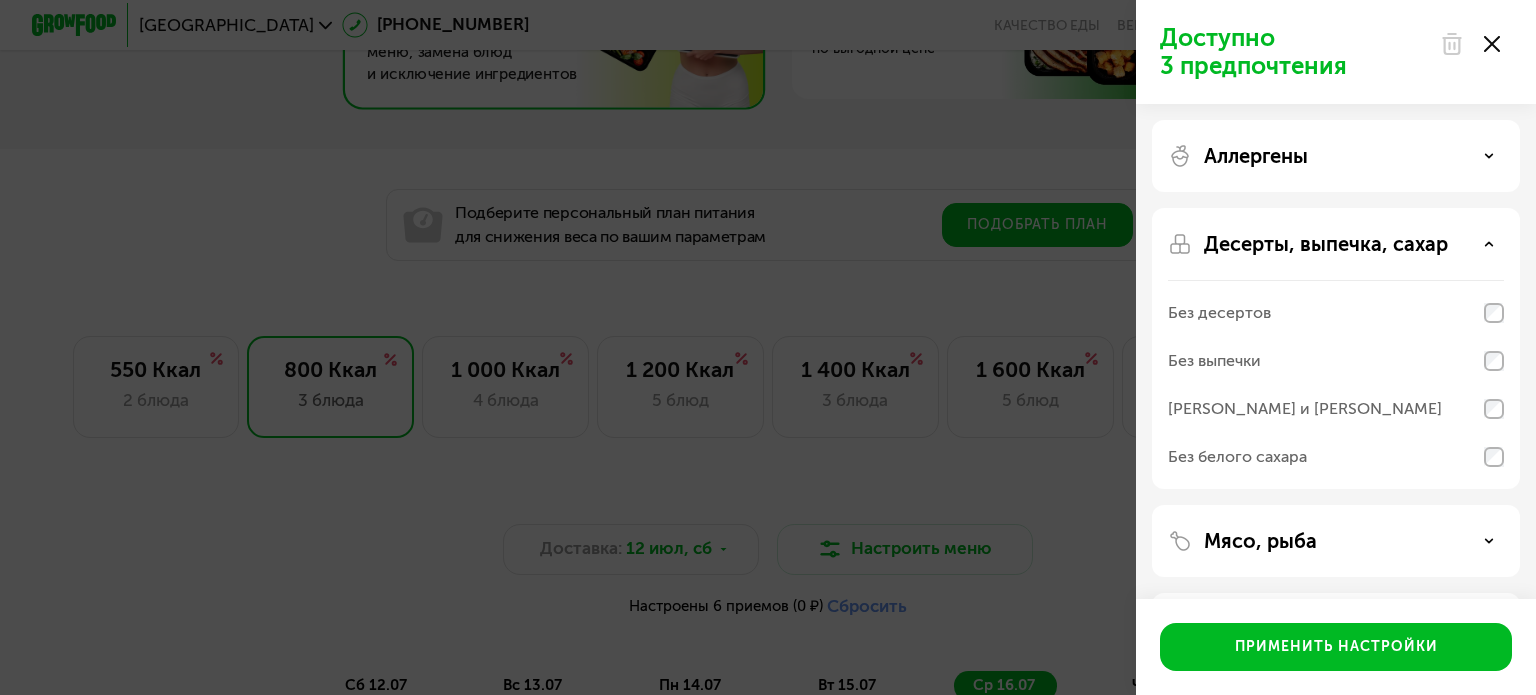 click on "Десерты, выпечка, сахар" at bounding box center [1326, 244] 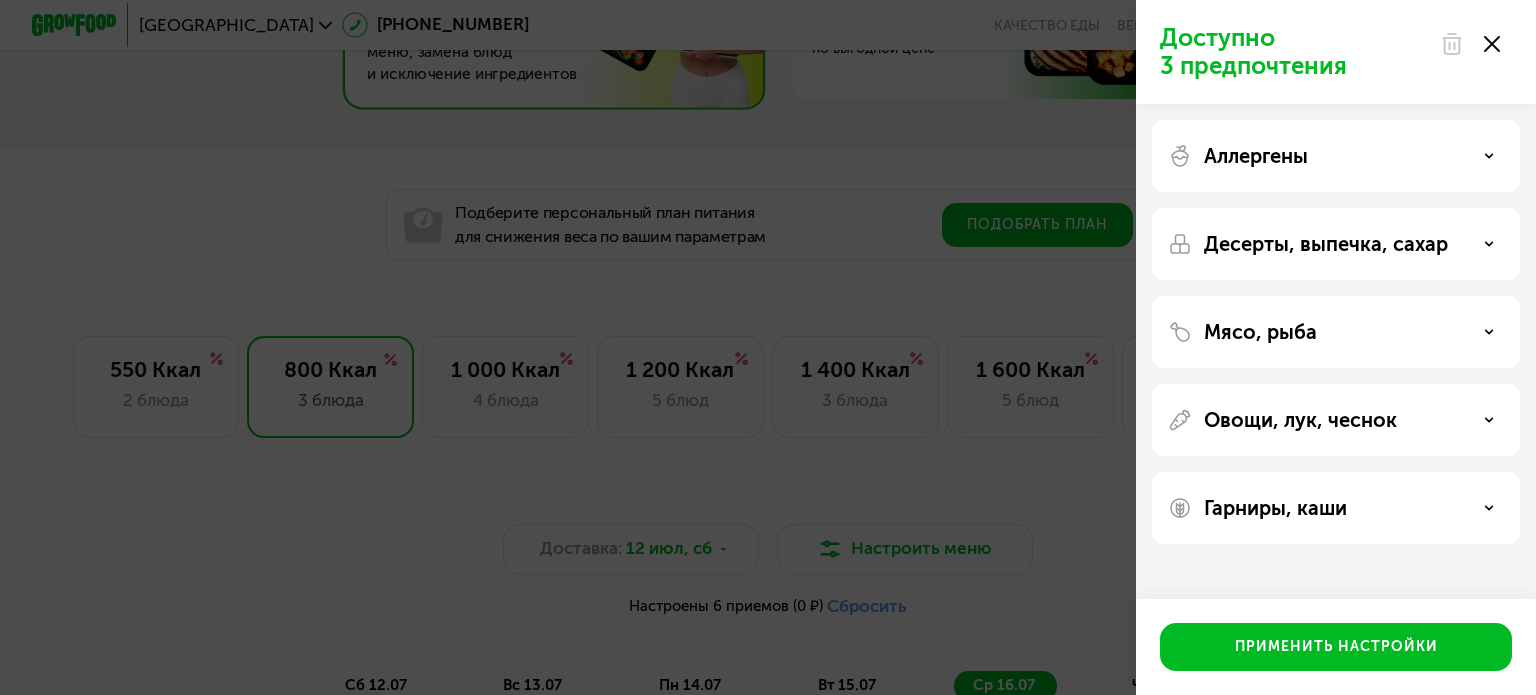 click on "Десерты, выпечка, сахар" at bounding box center [1326, 244] 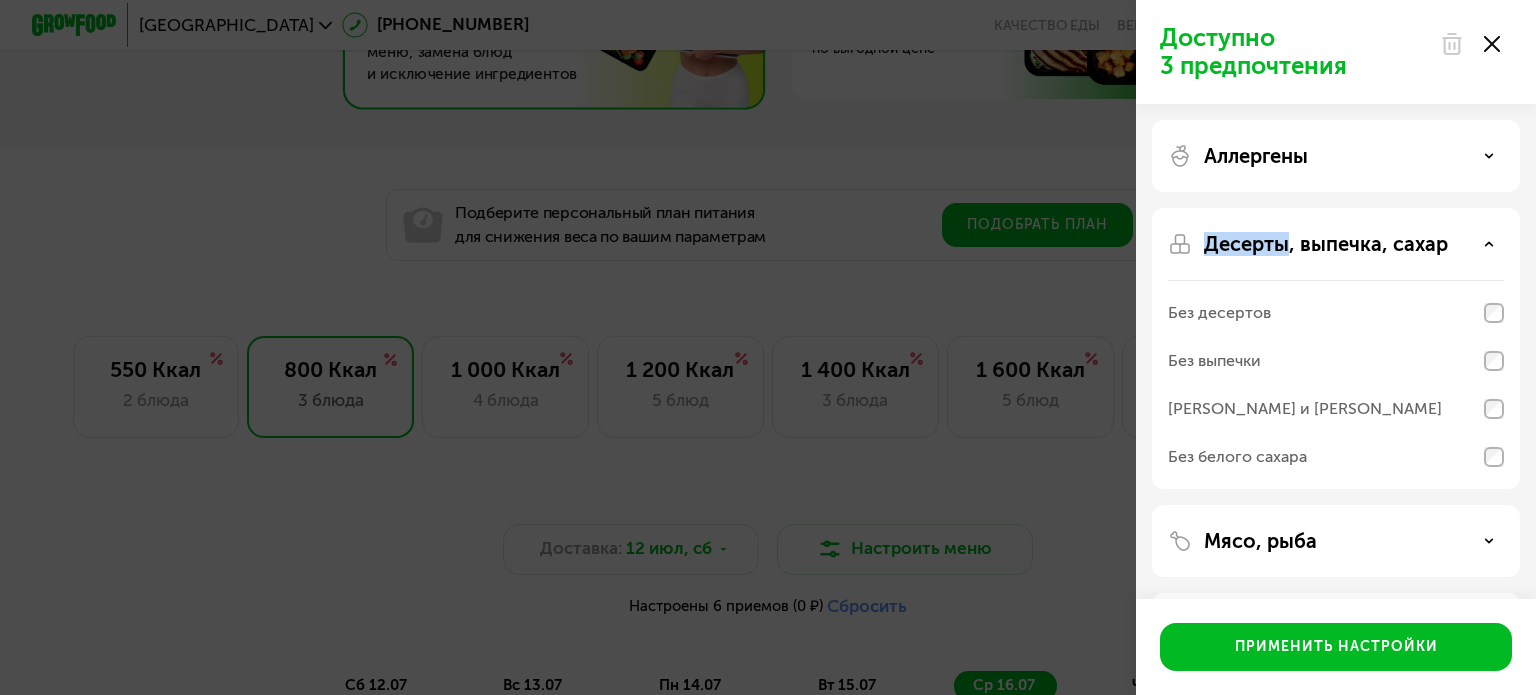 click on "Десерты, выпечка, сахар" at bounding box center [1326, 244] 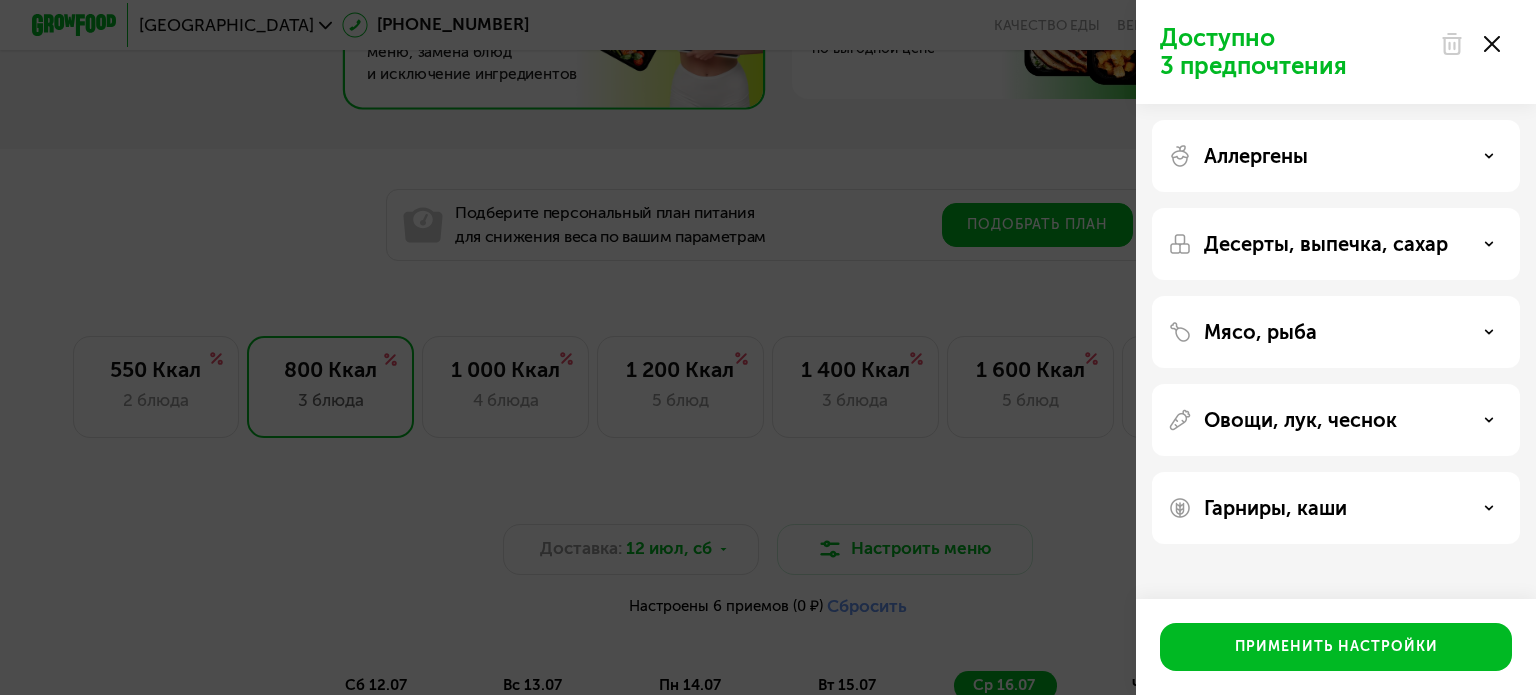 click on "Мясо, рыба" at bounding box center (1260, 332) 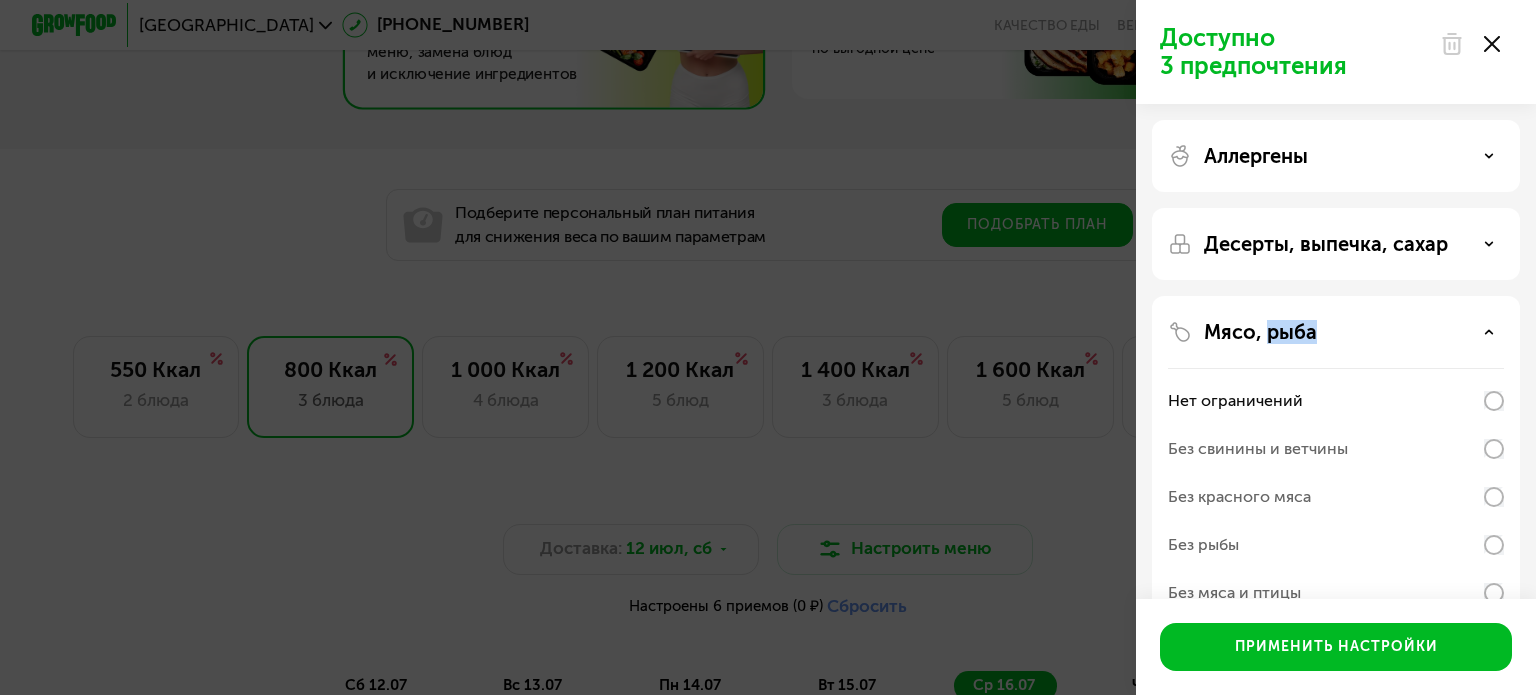 click on "Мясо, рыба" at bounding box center [1260, 332] 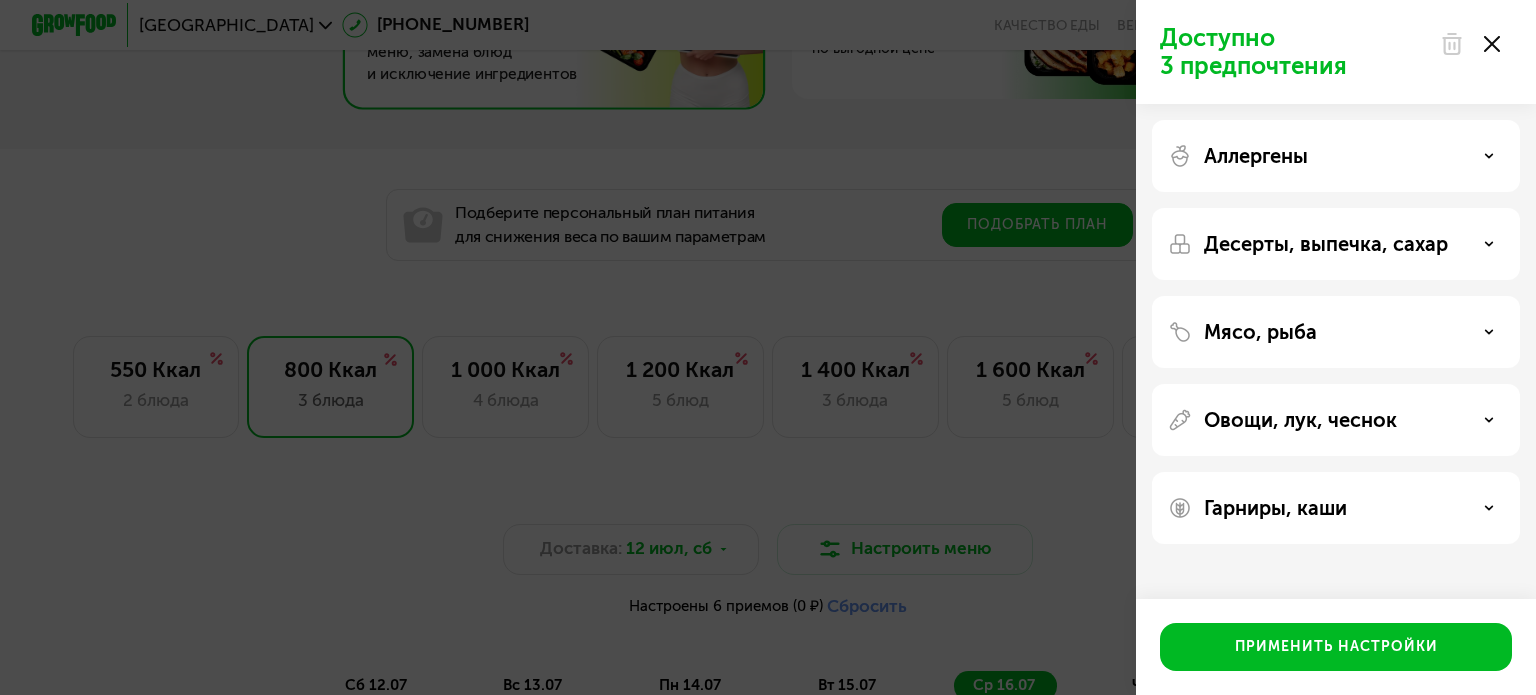 click on "Овощи, лук, чеснок" at bounding box center [1300, 420] 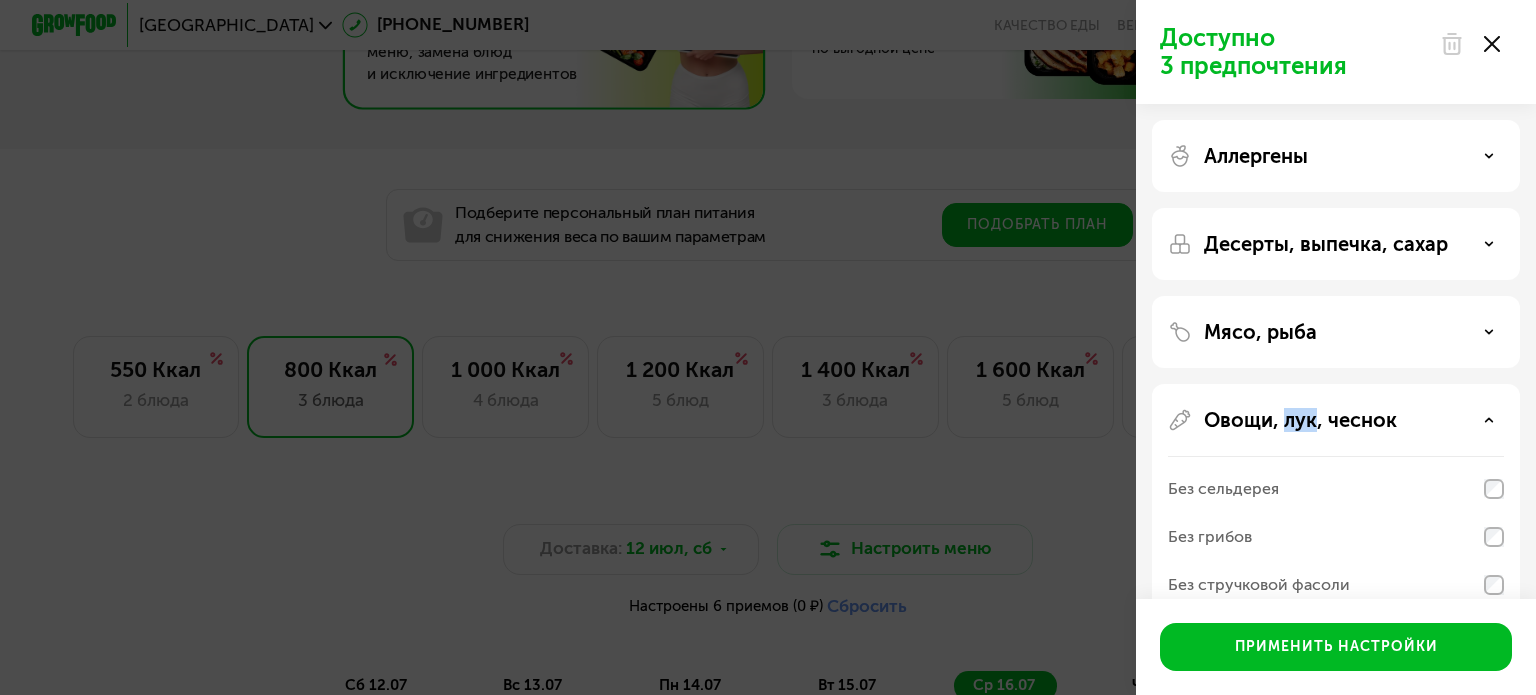 click on "Овощи, лук, чеснок" at bounding box center [1300, 420] 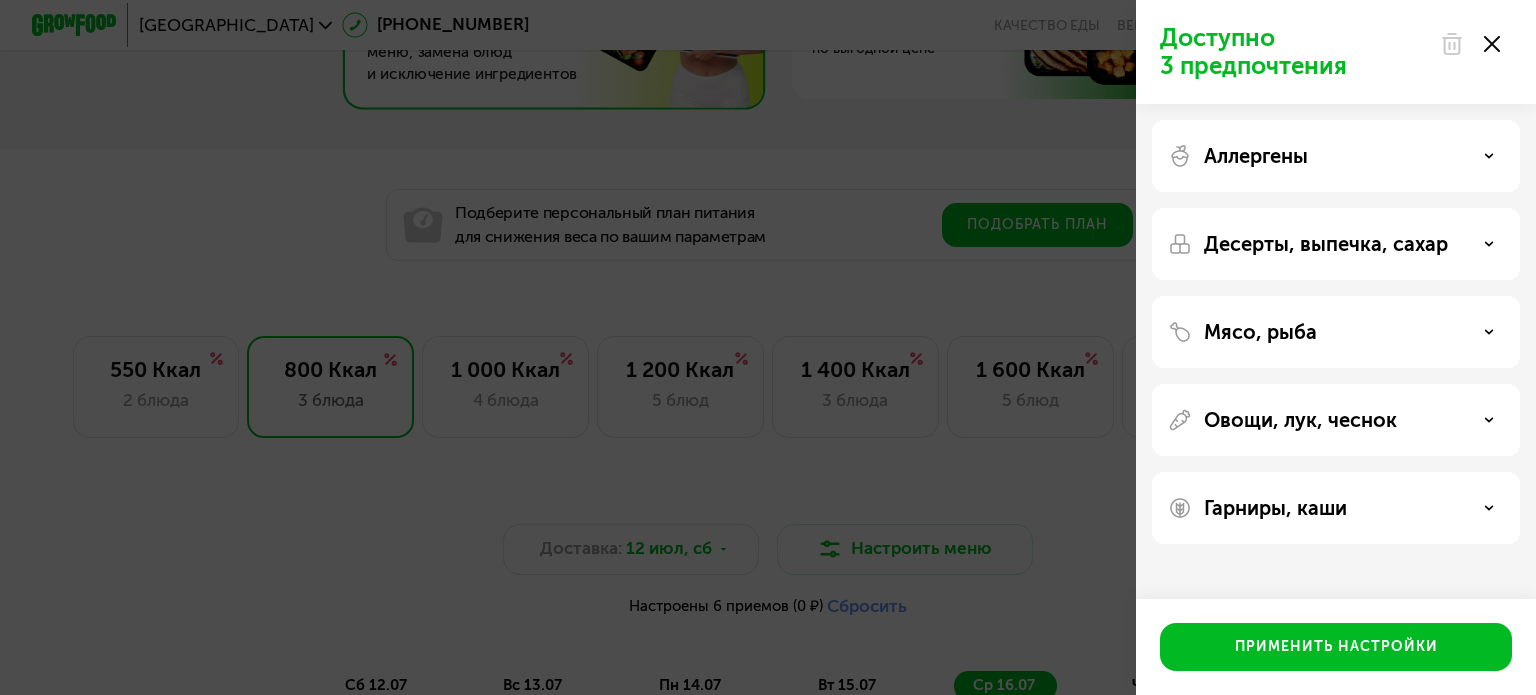 click on "Гарниры, каши" at bounding box center (1275, 508) 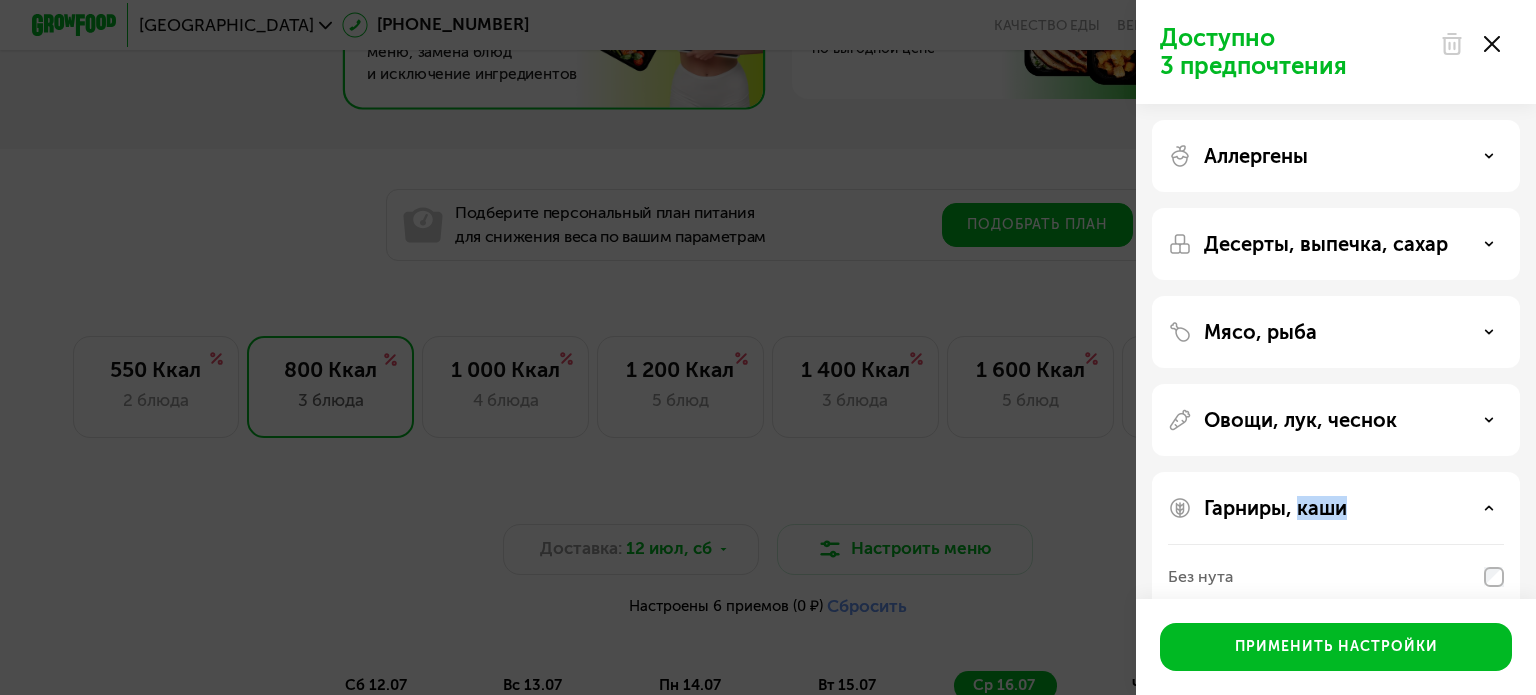 click on "Гарниры, каши" at bounding box center [1275, 508] 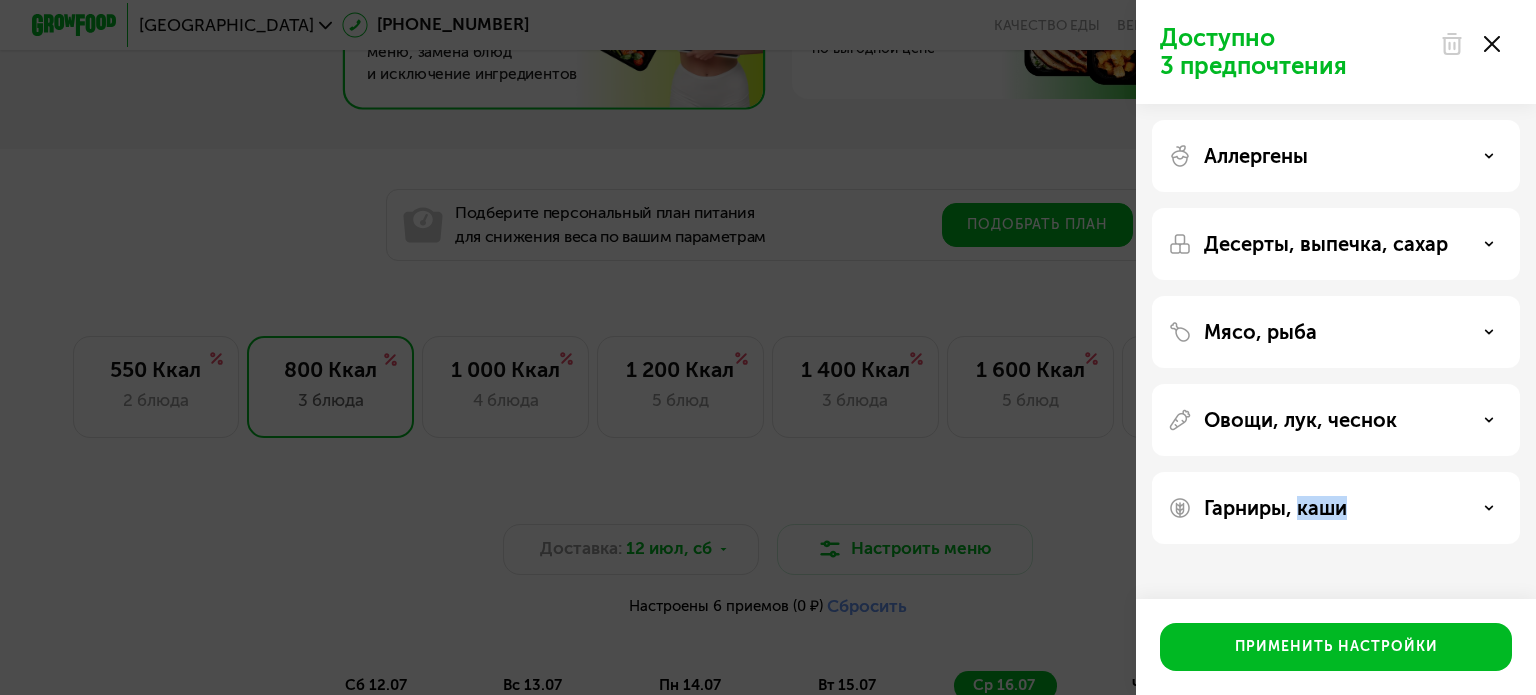 click 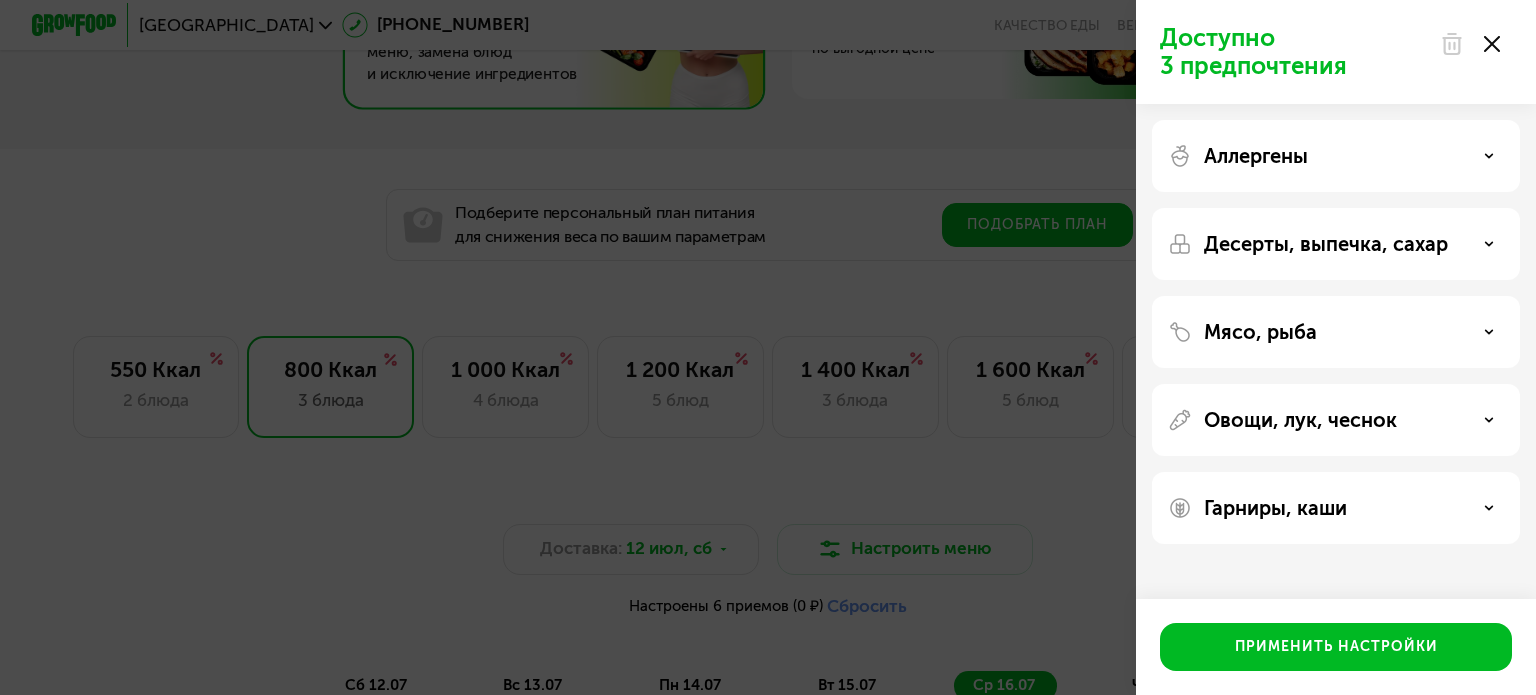 click at bounding box center (1470, 44) 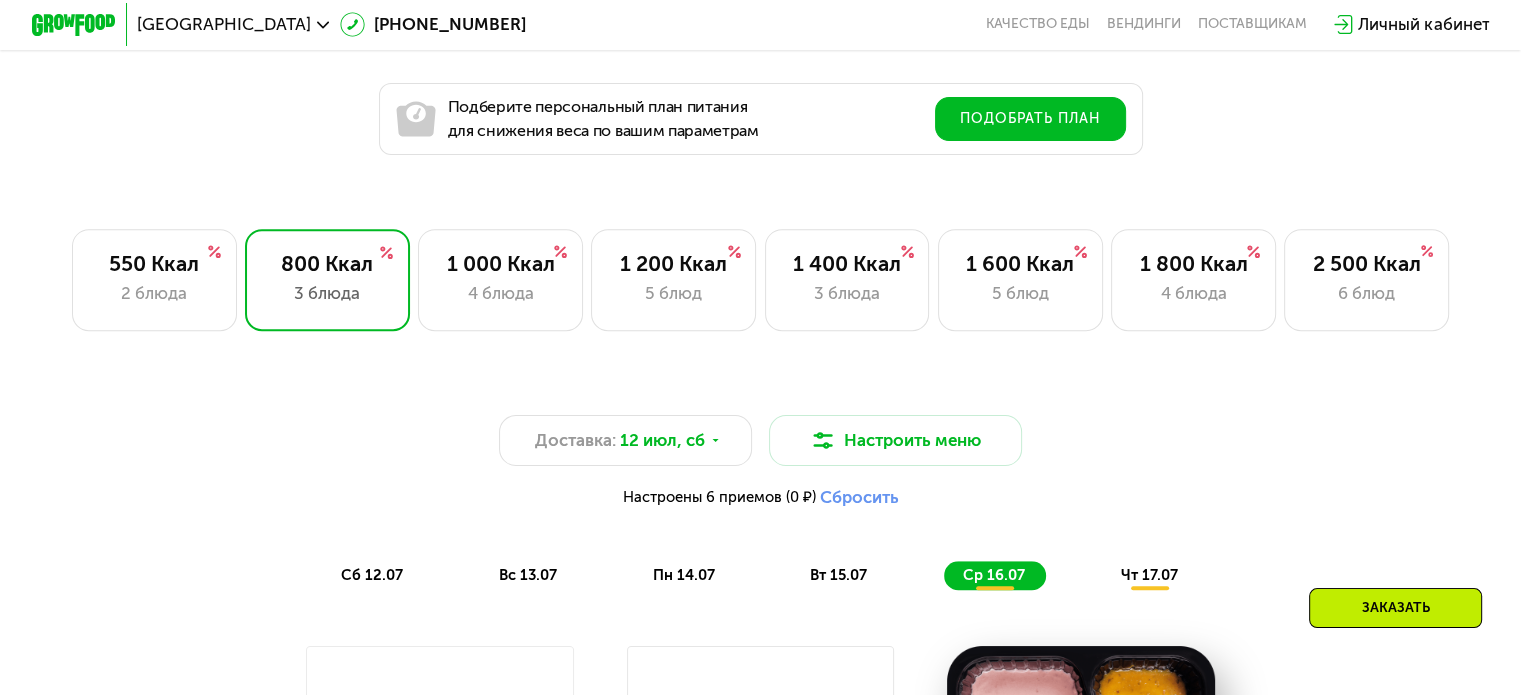 scroll, scrollTop: 1200, scrollLeft: 0, axis: vertical 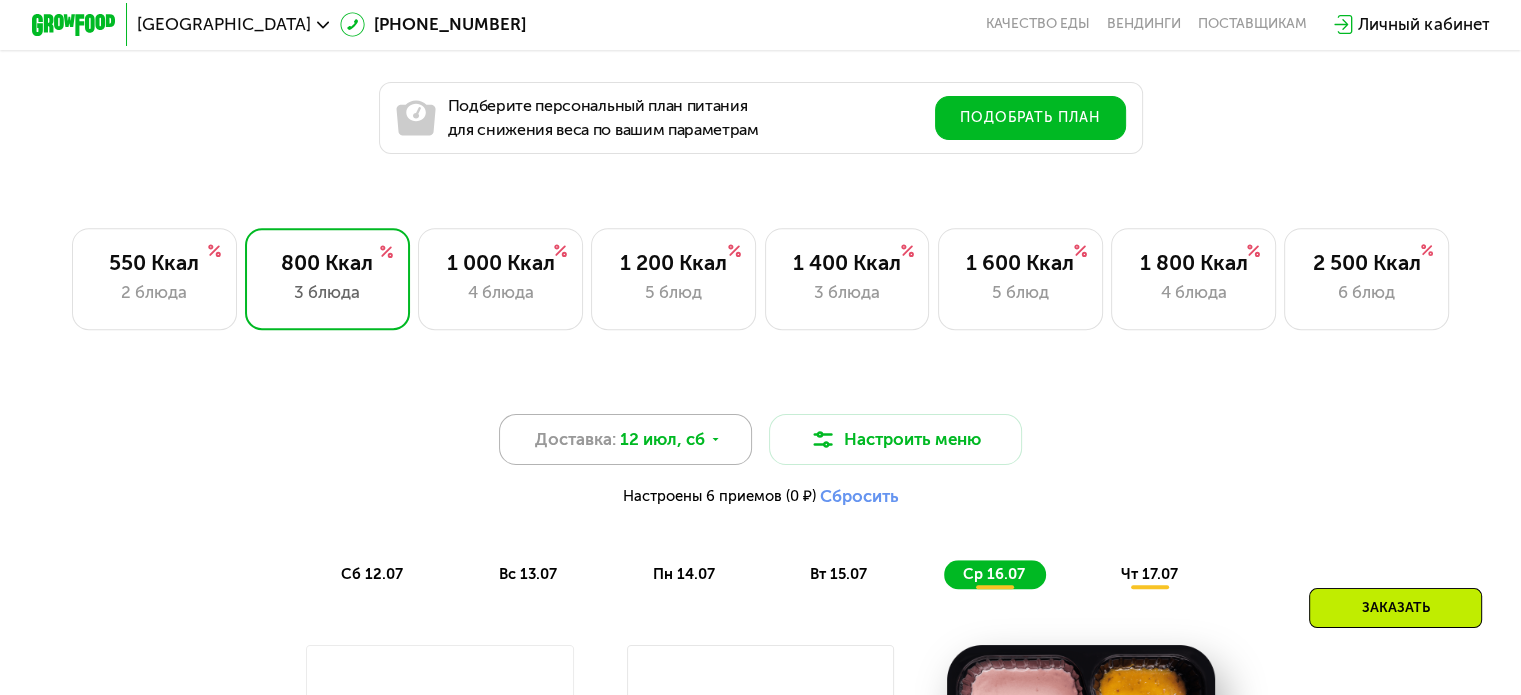 click on "Доставка: [DATE]" at bounding box center [626, 439] 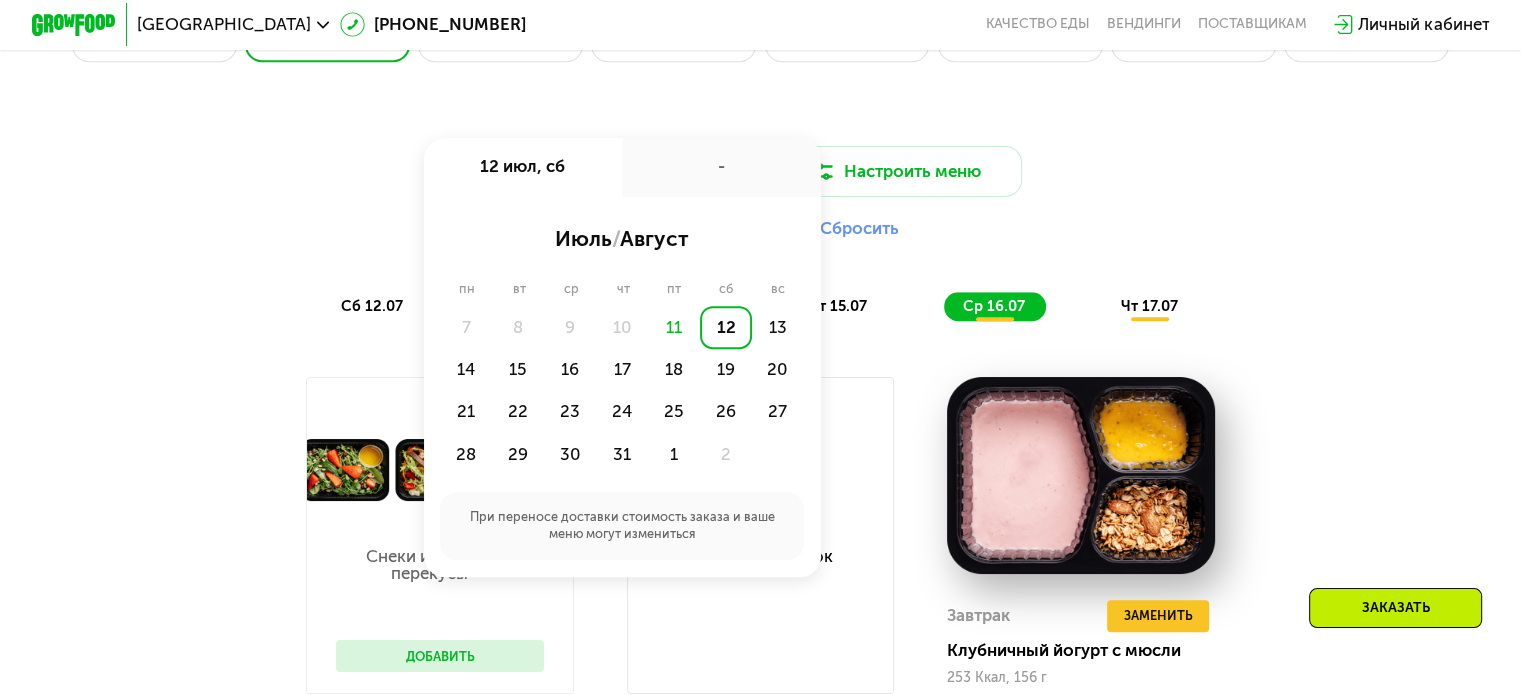 scroll, scrollTop: 1600, scrollLeft: 0, axis: vertical 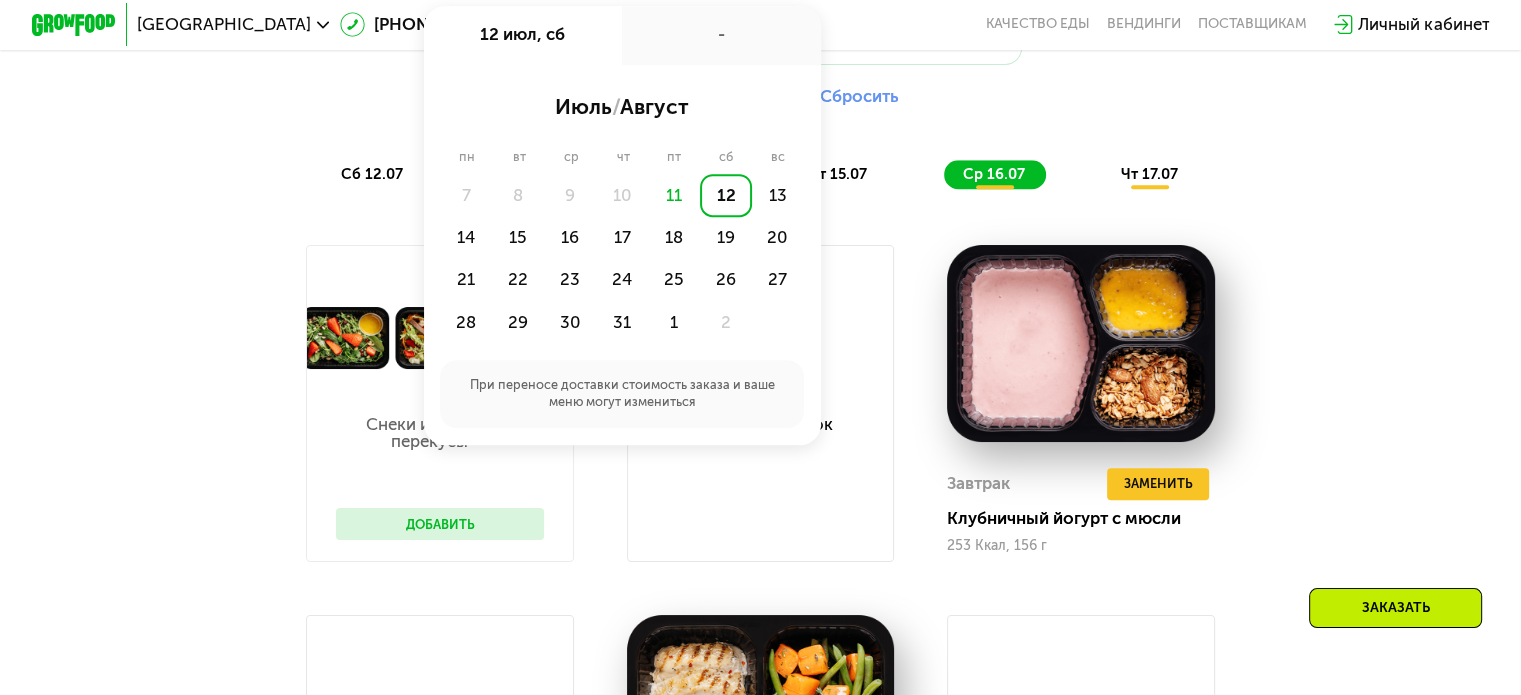 click on "Добавить  Напиток" 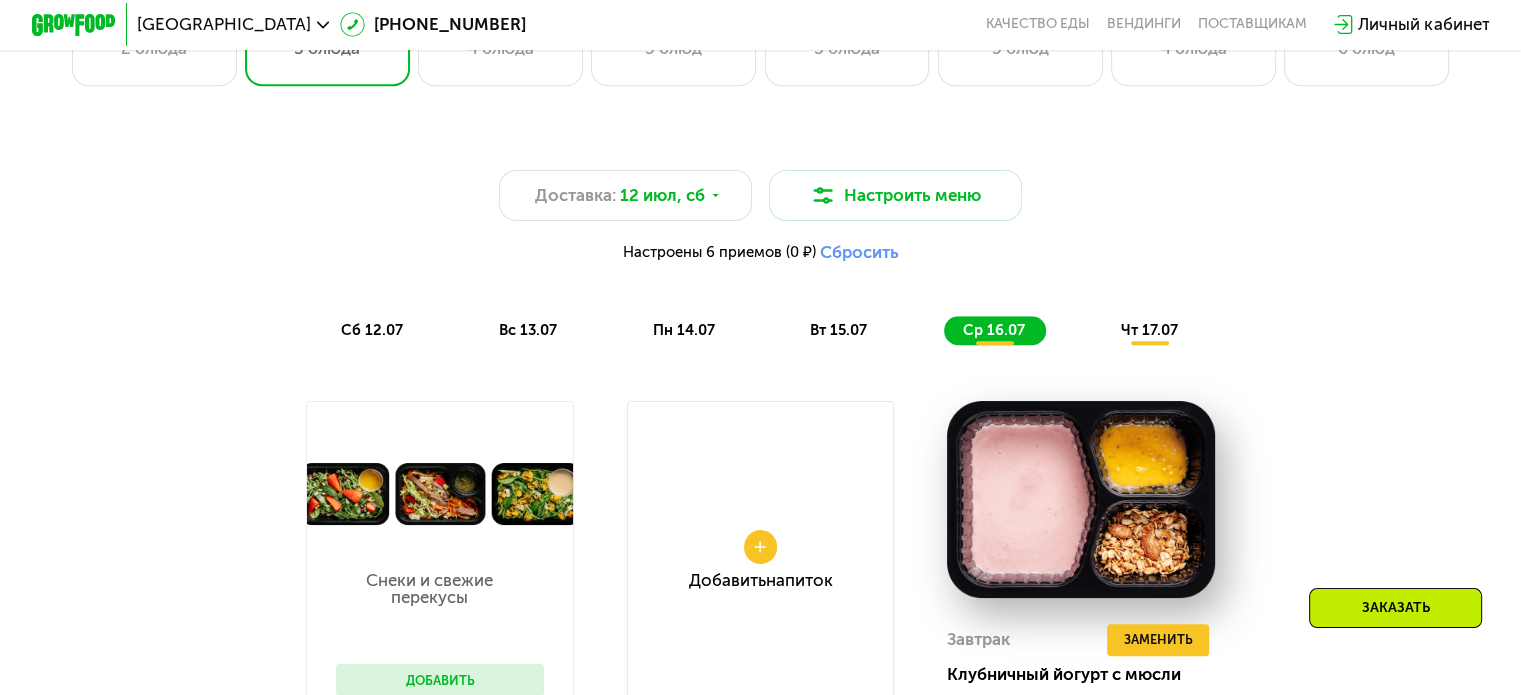 scroll, scrollTop: 1400, scrollLeft: 0, axis: vertical 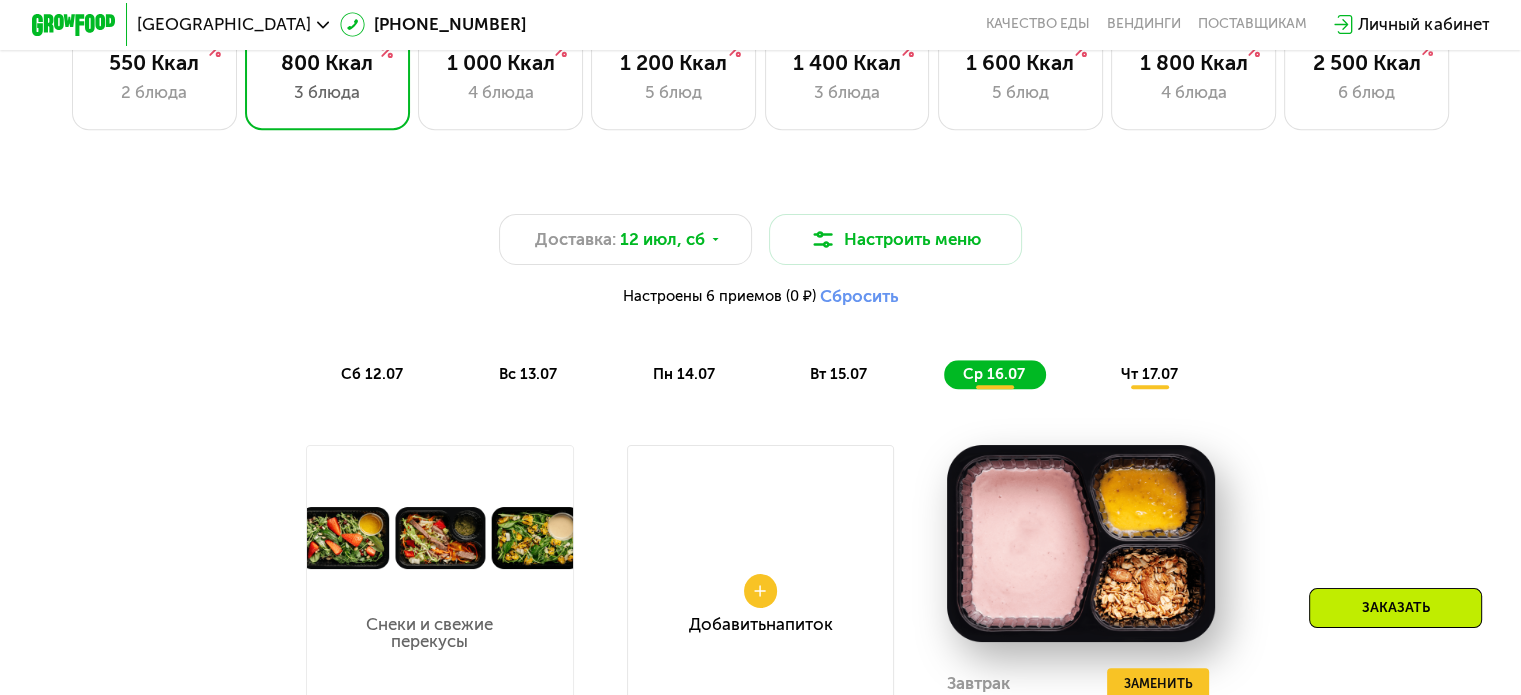 click on "Сбросить" at bounding box center [858, 296] 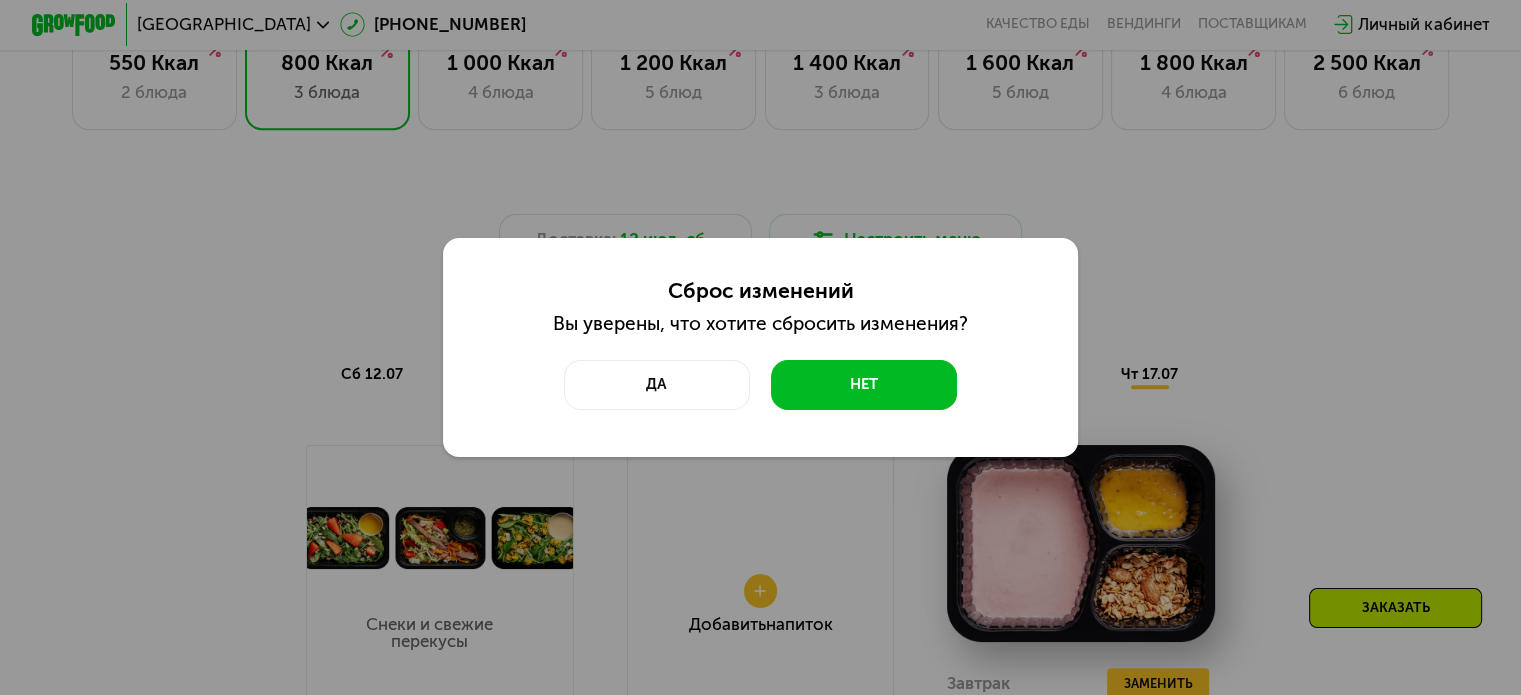 scroll, scrollTop: 0, scrollLeft: 0, axis: both 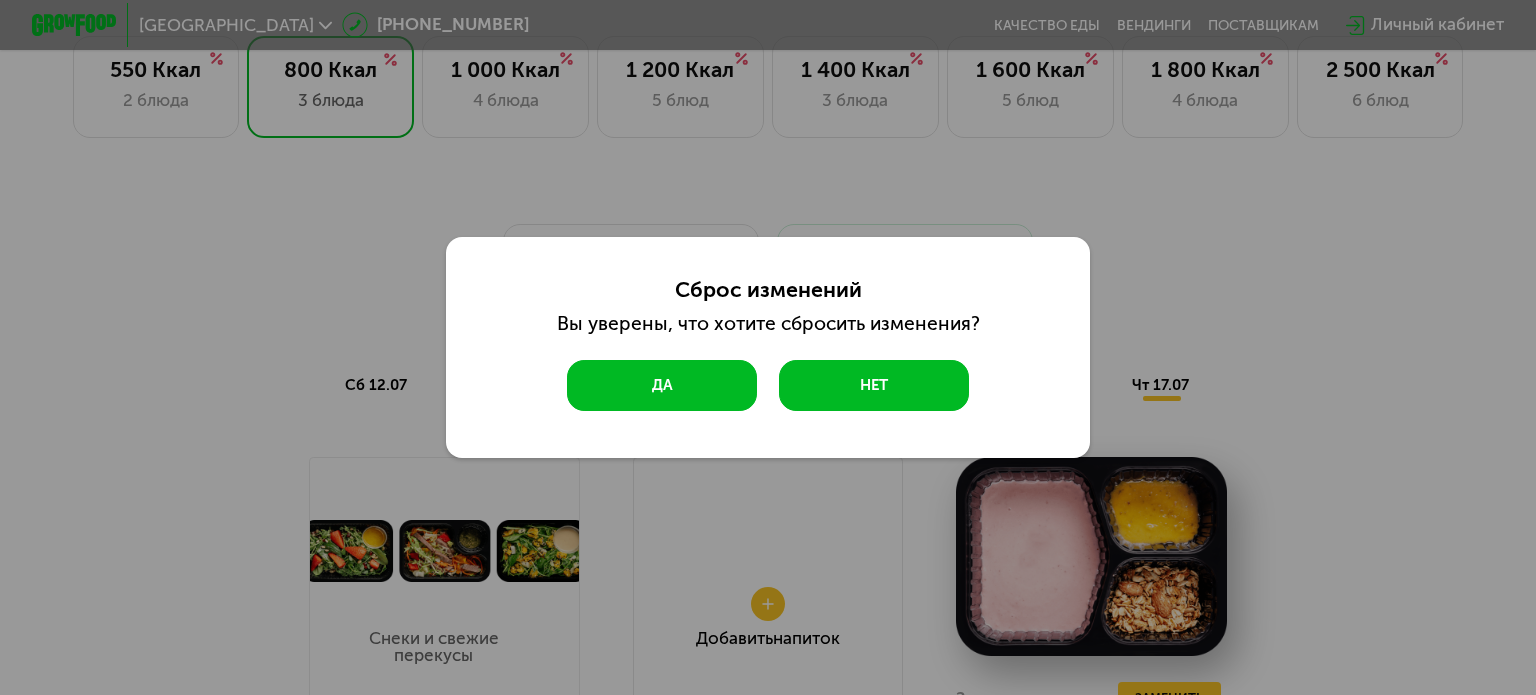 click on "Да" at bounding box center (662, 385) 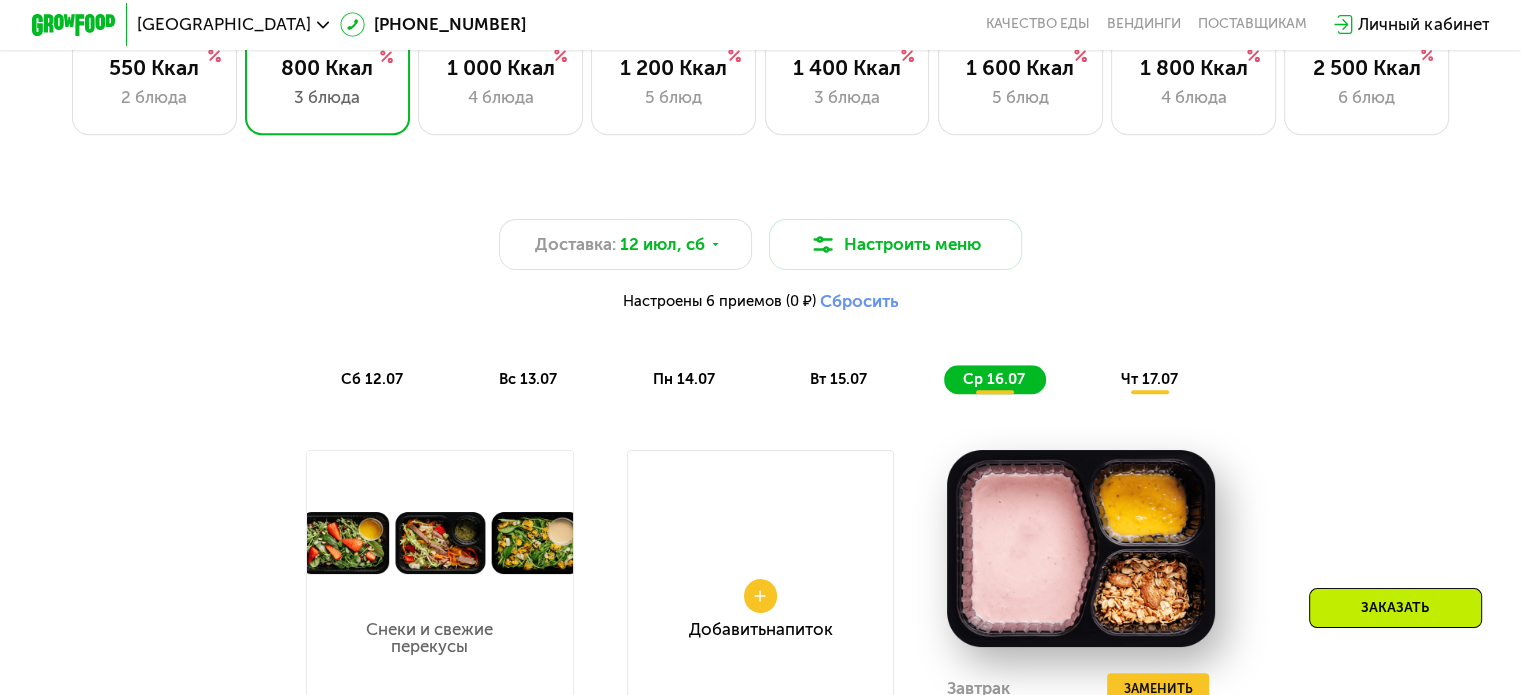scroll, scrollTop: 1400, scrollLeft: 0, axis: vertical 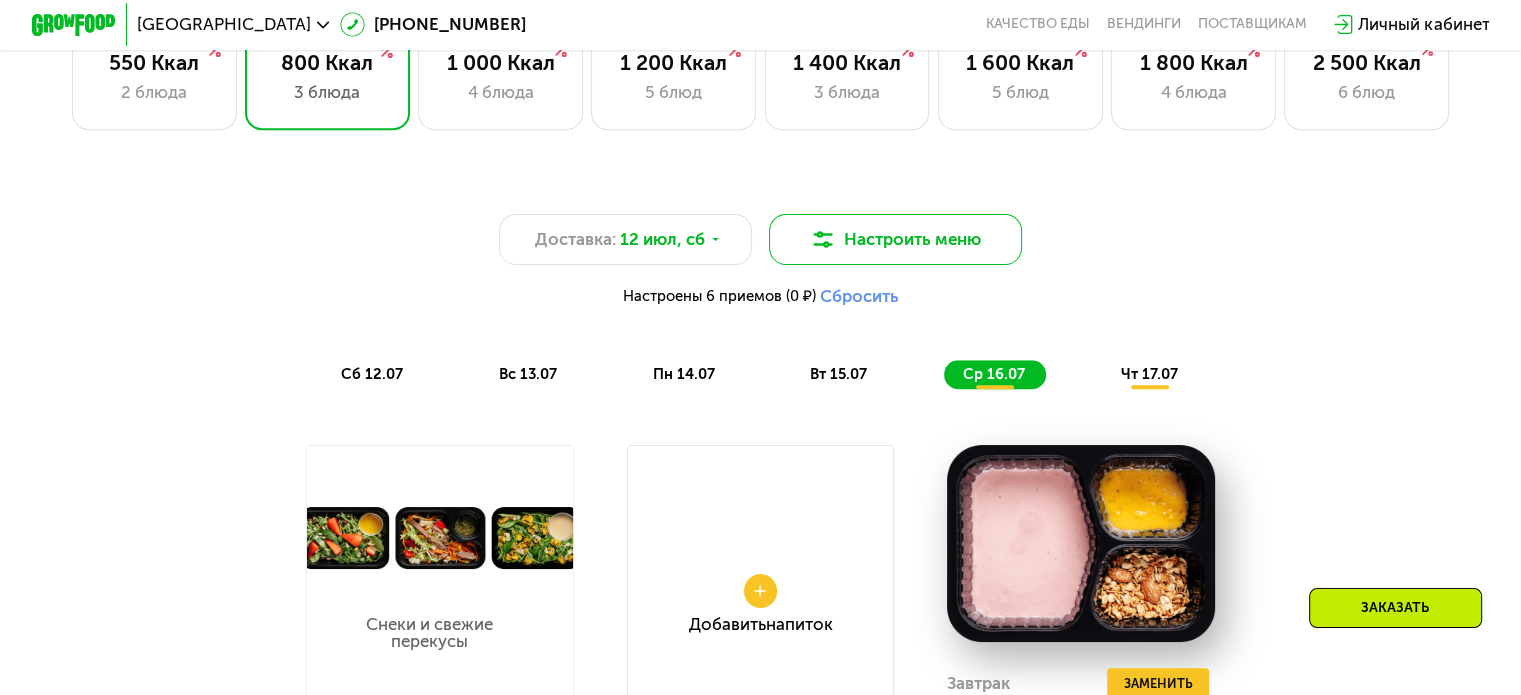 click on "Настроить меню" at bounding box center [896, 239] 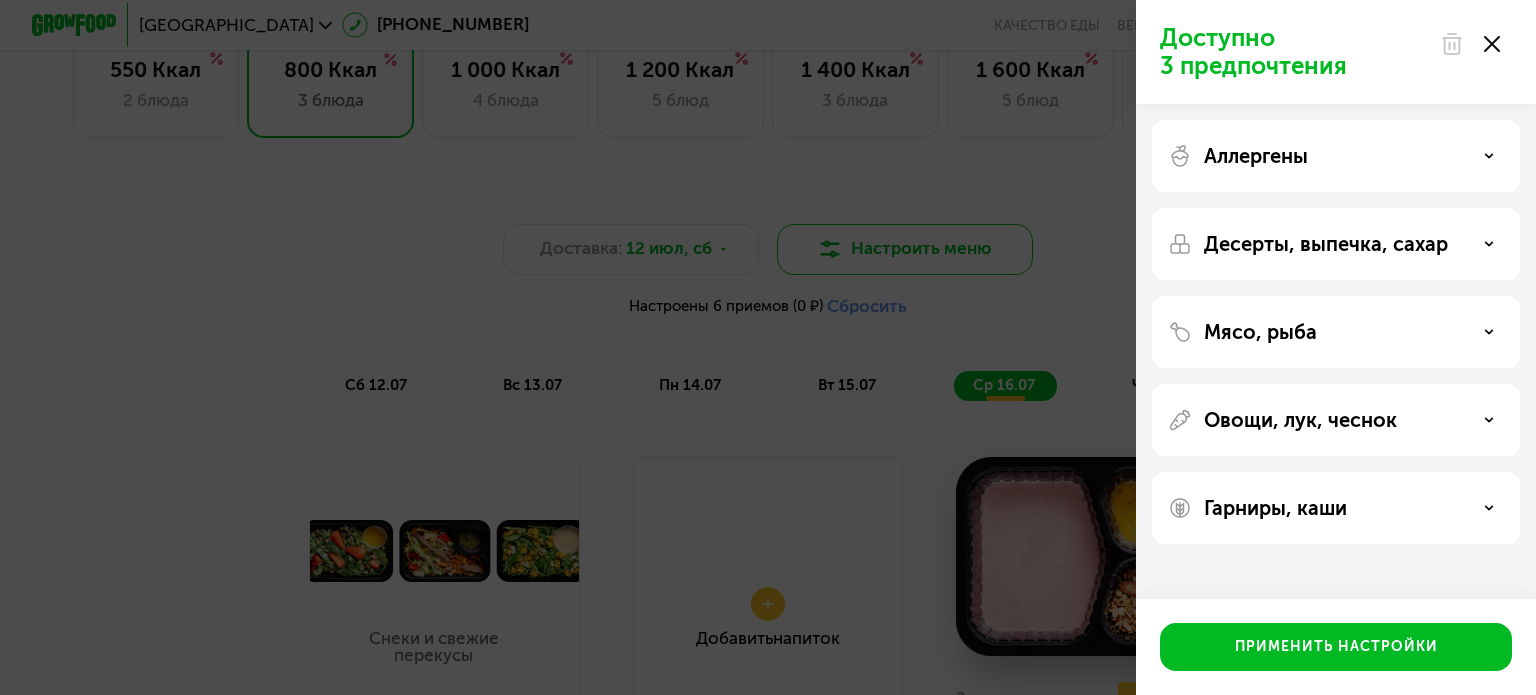 click on "Доступно 3 предпочтения Аллергены Десерты, выпечка, сахар Мясо, рыба Овощи, лук, чеснок Гарниры, каши  Применить настройки" 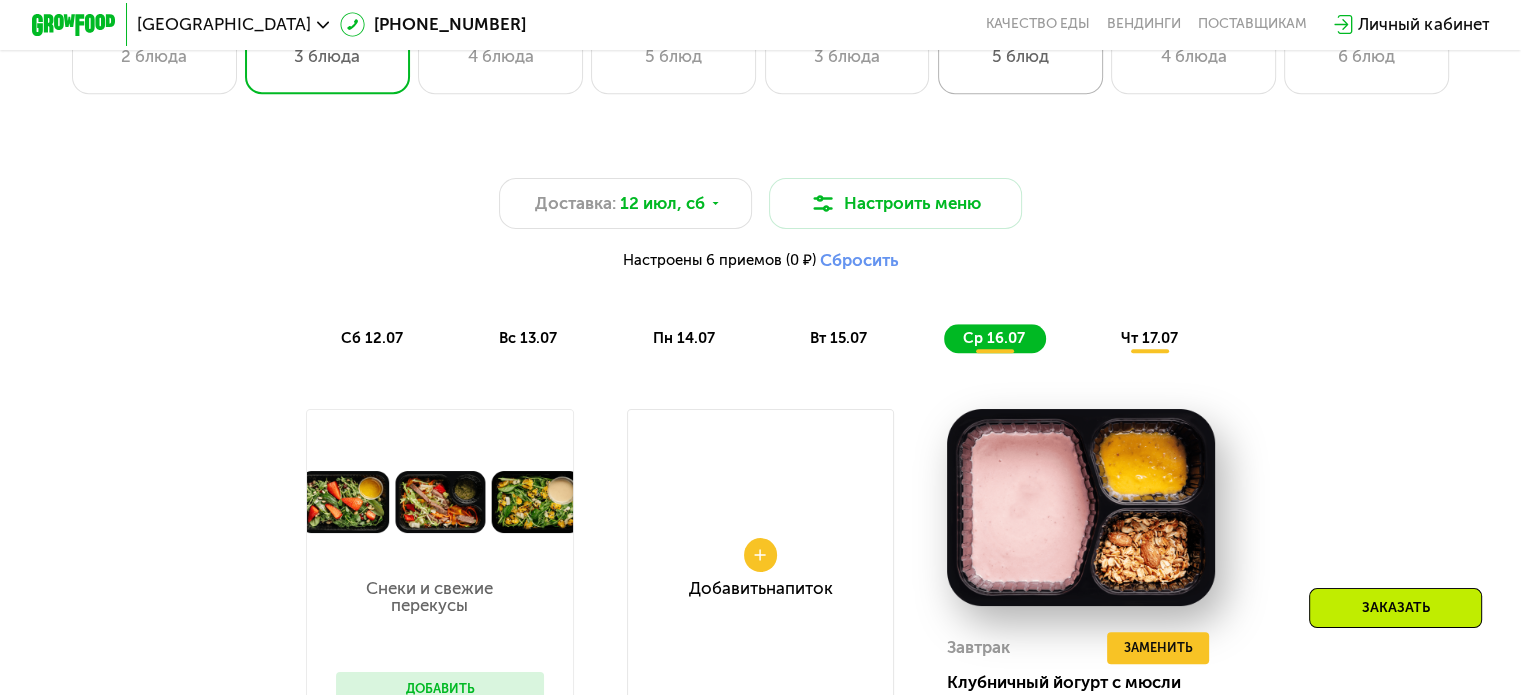 scroll, scrollTop: 1100, scrollLeft: 0, axis: vertical 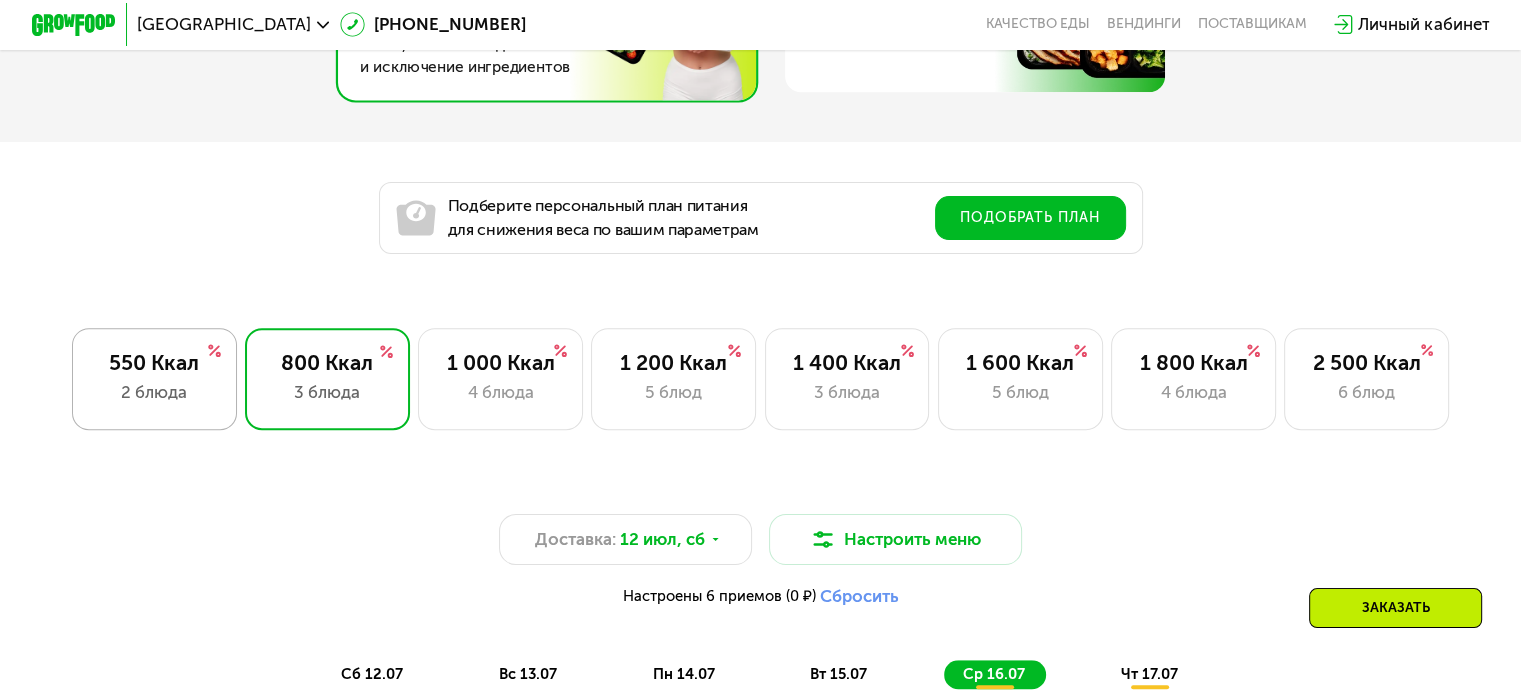 click on "550 Ккал 2 блюда" 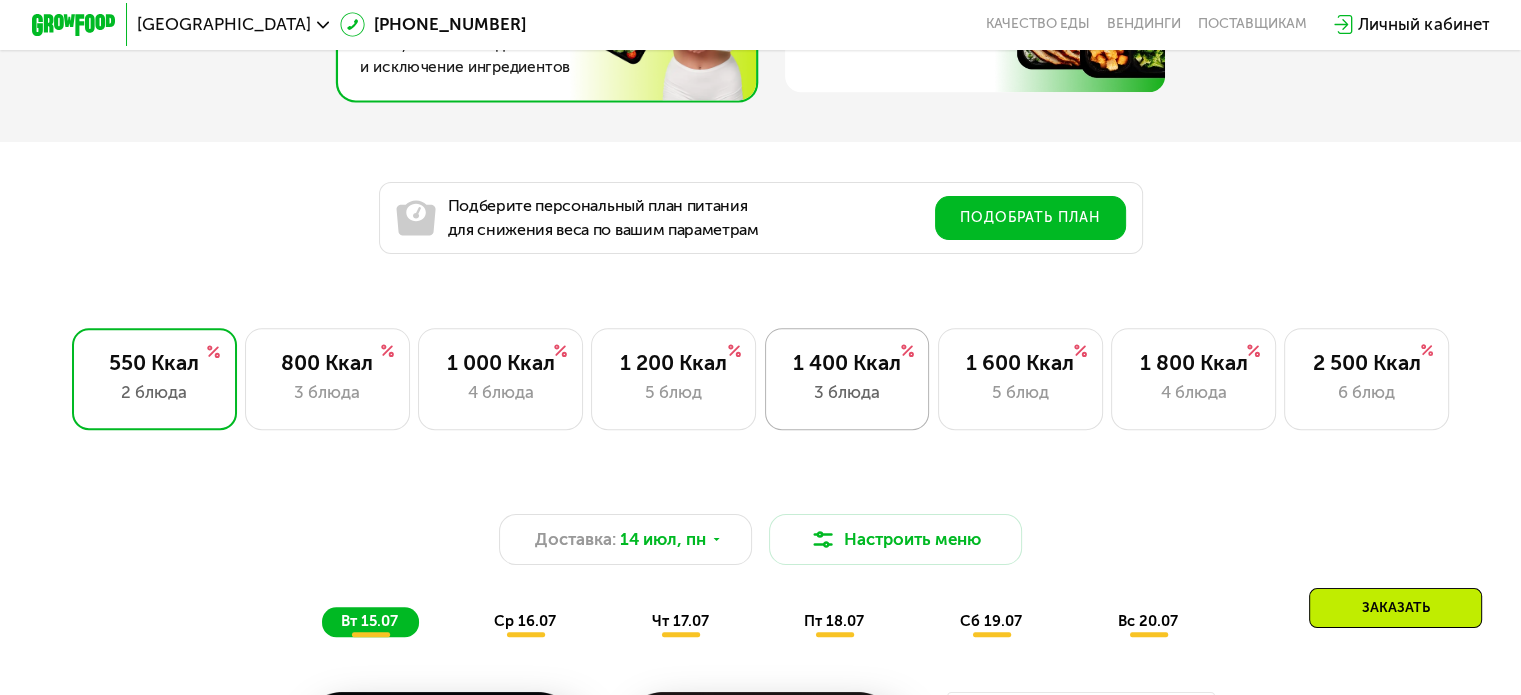click on "3 блюда" at bounding box center [847, 392] 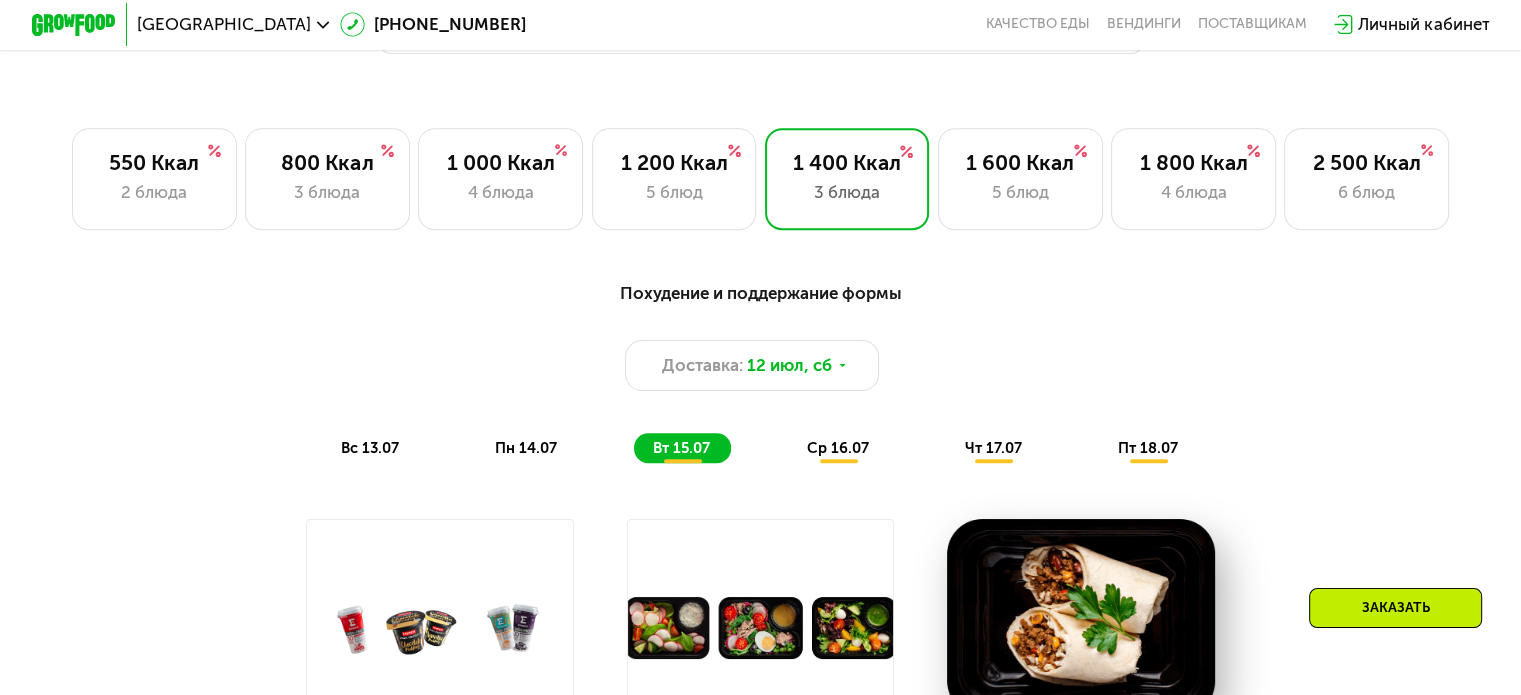 scroll, scrollTop: 1400, scrollLeft: 0, axis: vertical 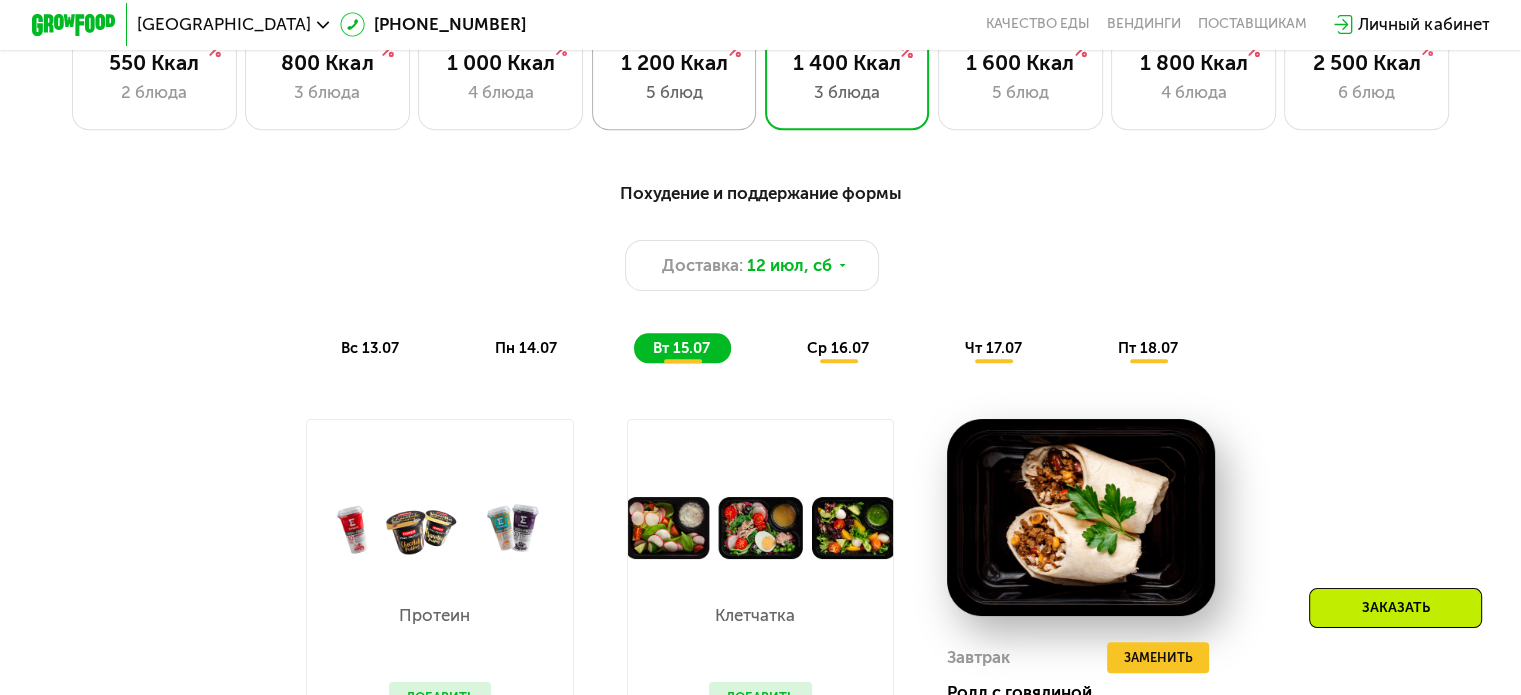 click on "5 блюд" at bounding box center [674, 92] 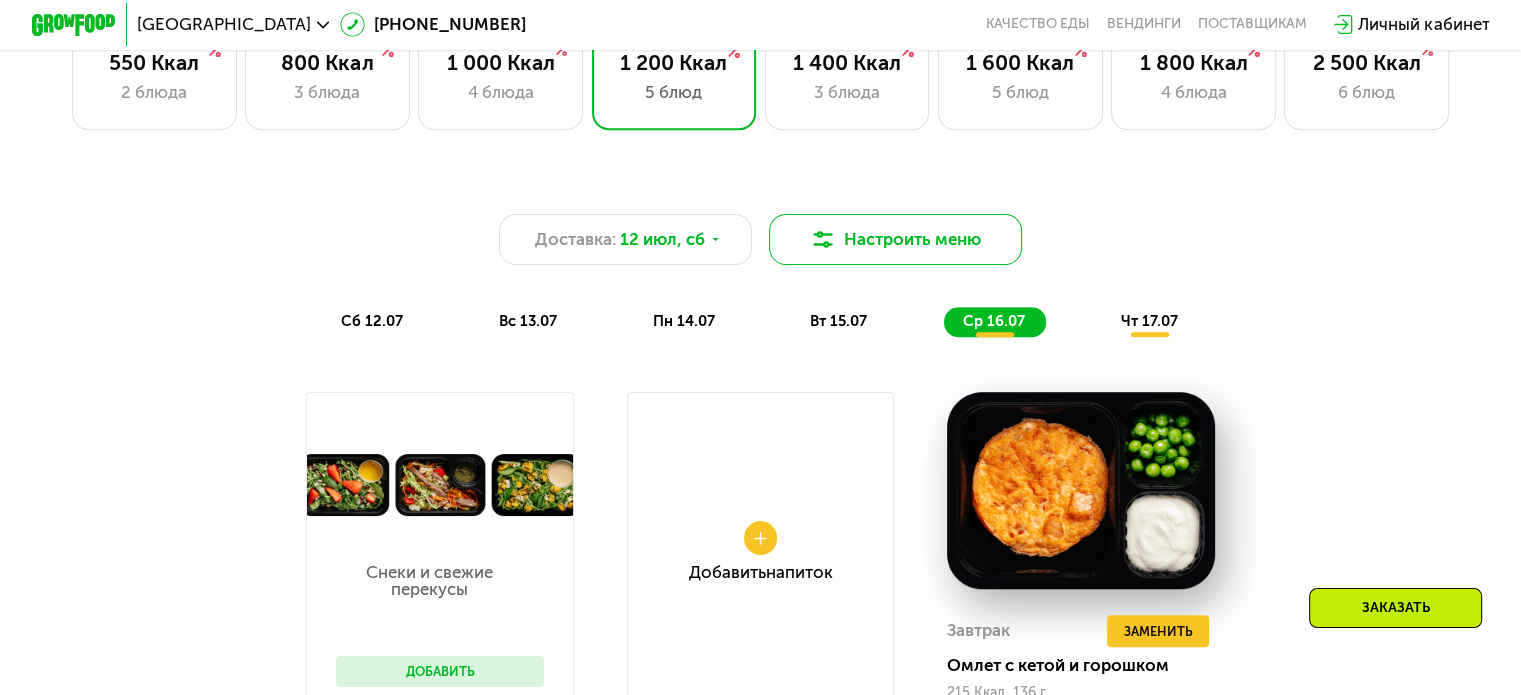 click on "Настроить меню" at bounding box center (896, 239) 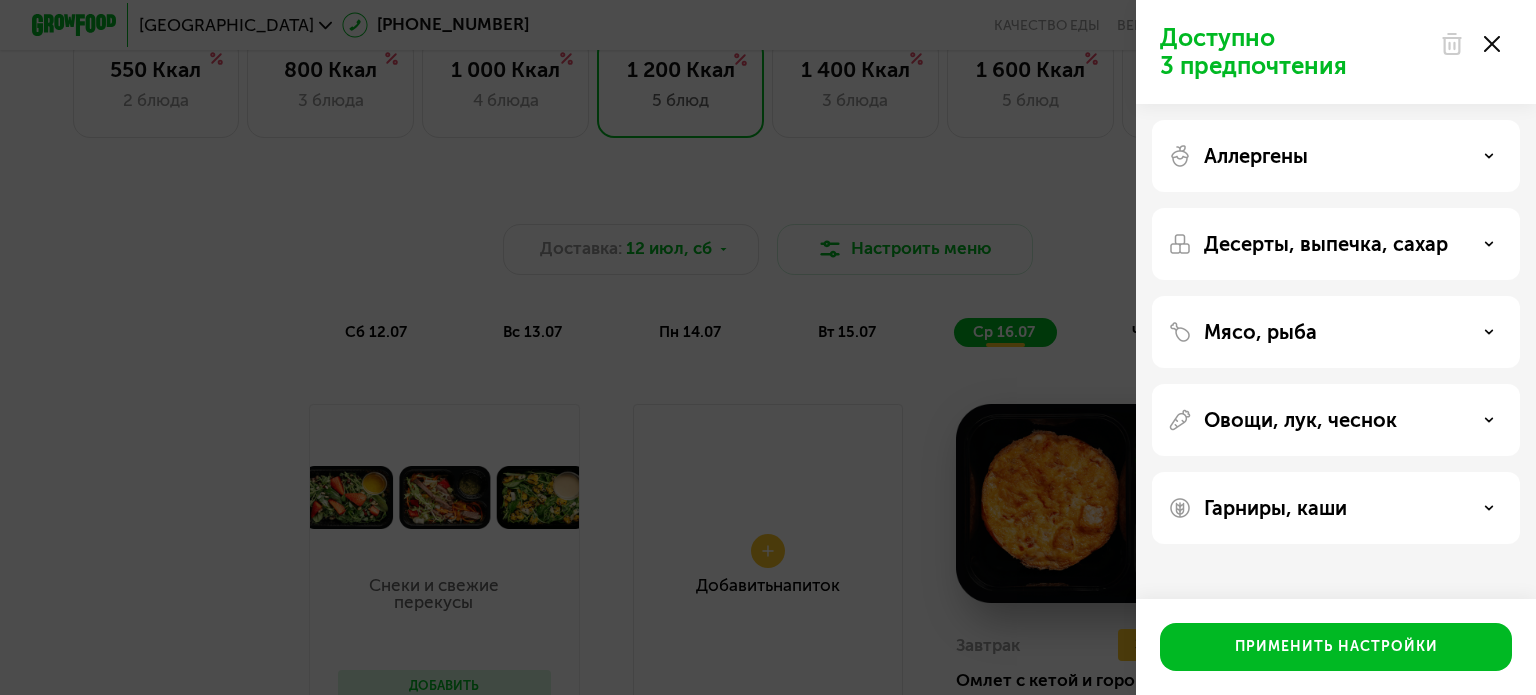 click on "Доступно 3 предпочтения Аллергены Десерты, выпечка, сахар Мясо, рыба Овощи, лук, чеснок Гарниры, каши  Применить настройки" 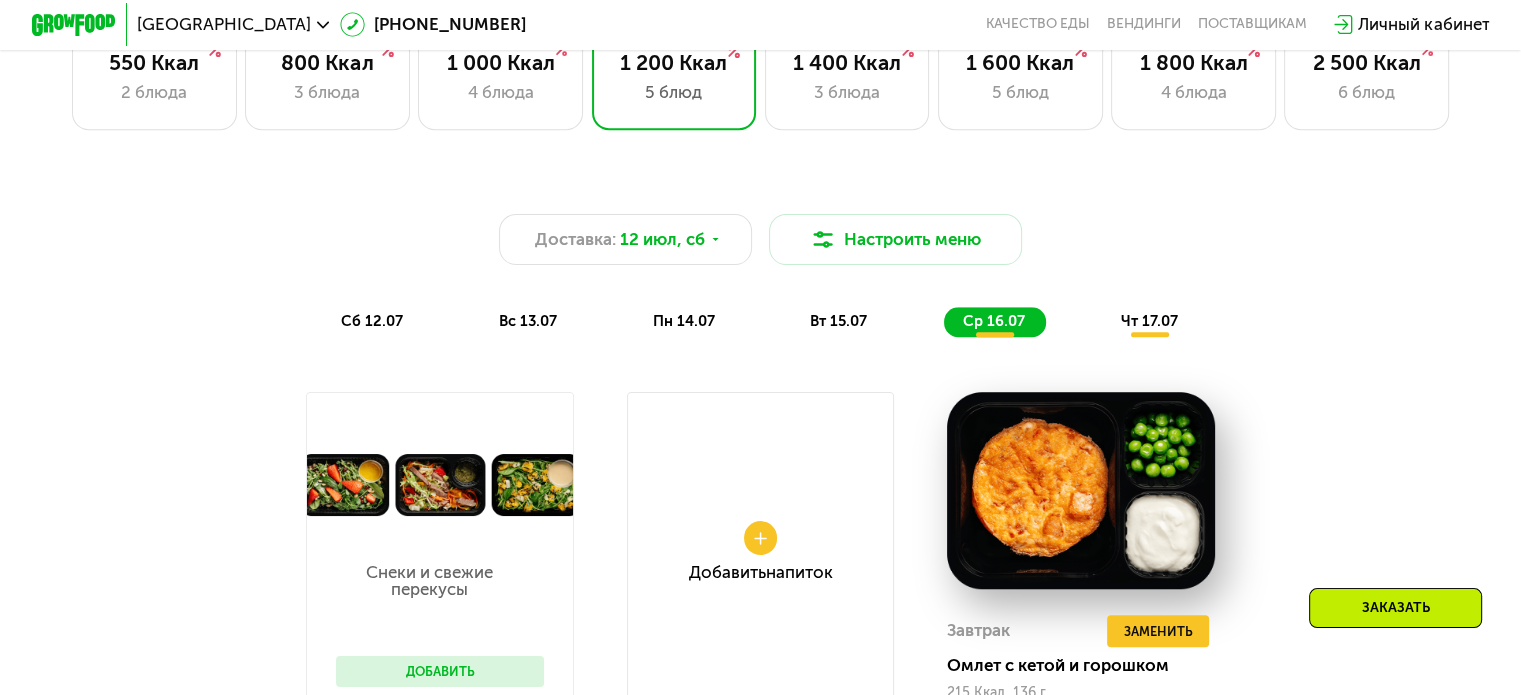 scroll, scrollTop: 1300, scrollLeft: 0, axis: vertical 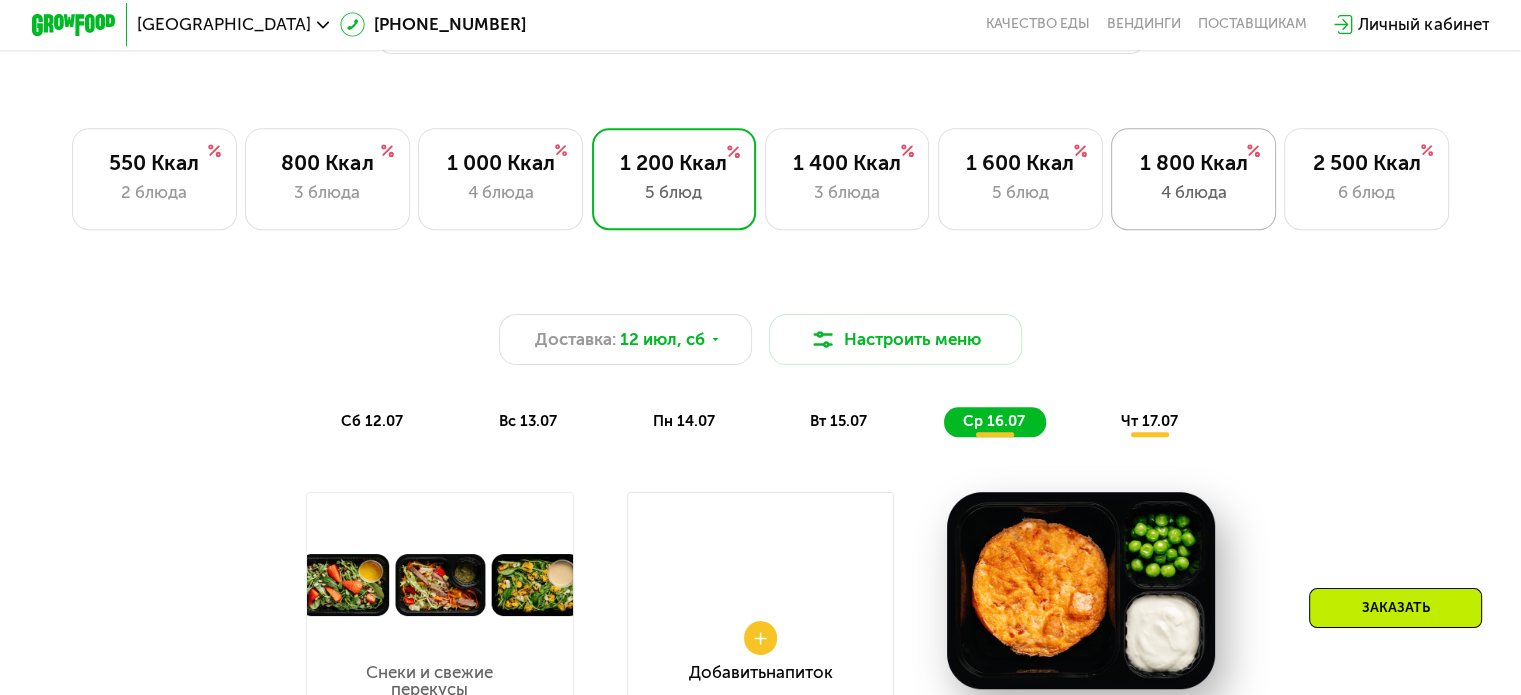 click on "4 блюда" at bounding box center [1193, 192] 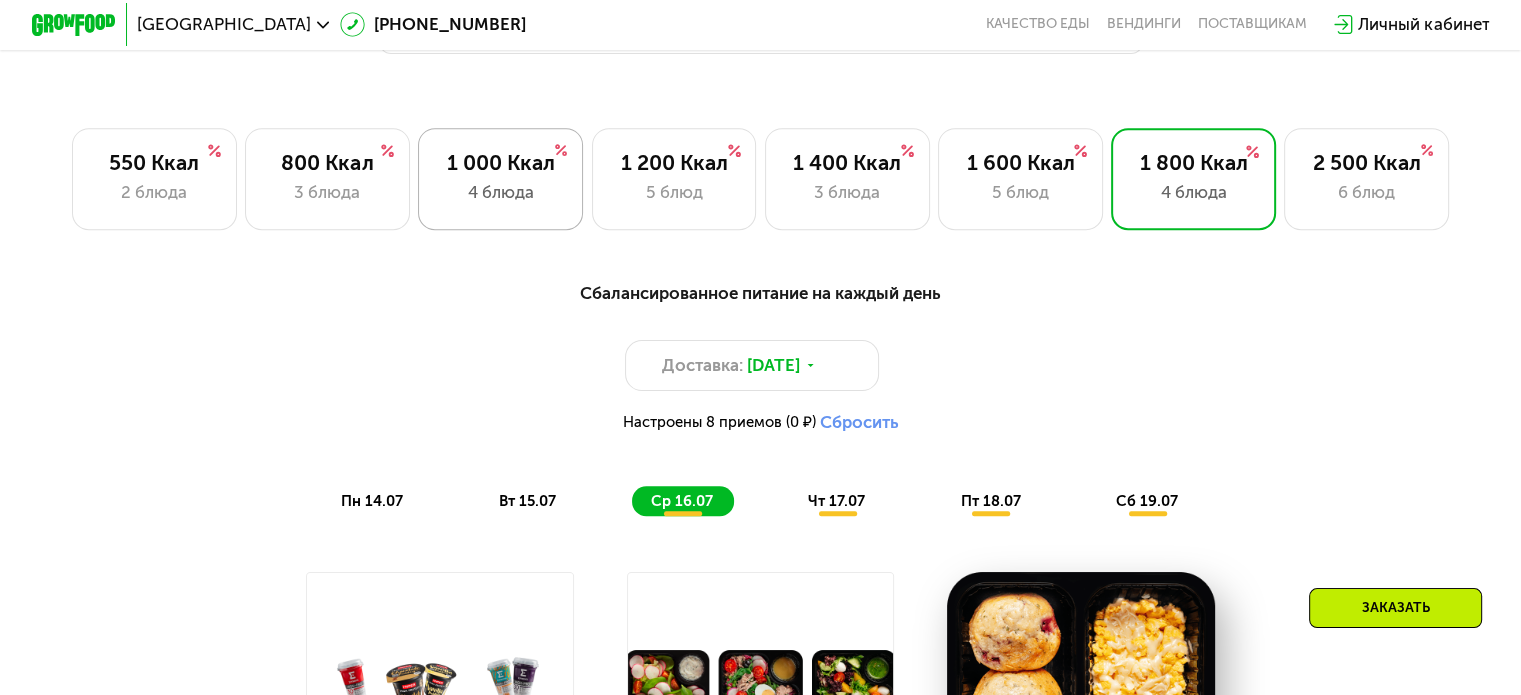 click on "4 блюда" at bounding box center (500, 192) 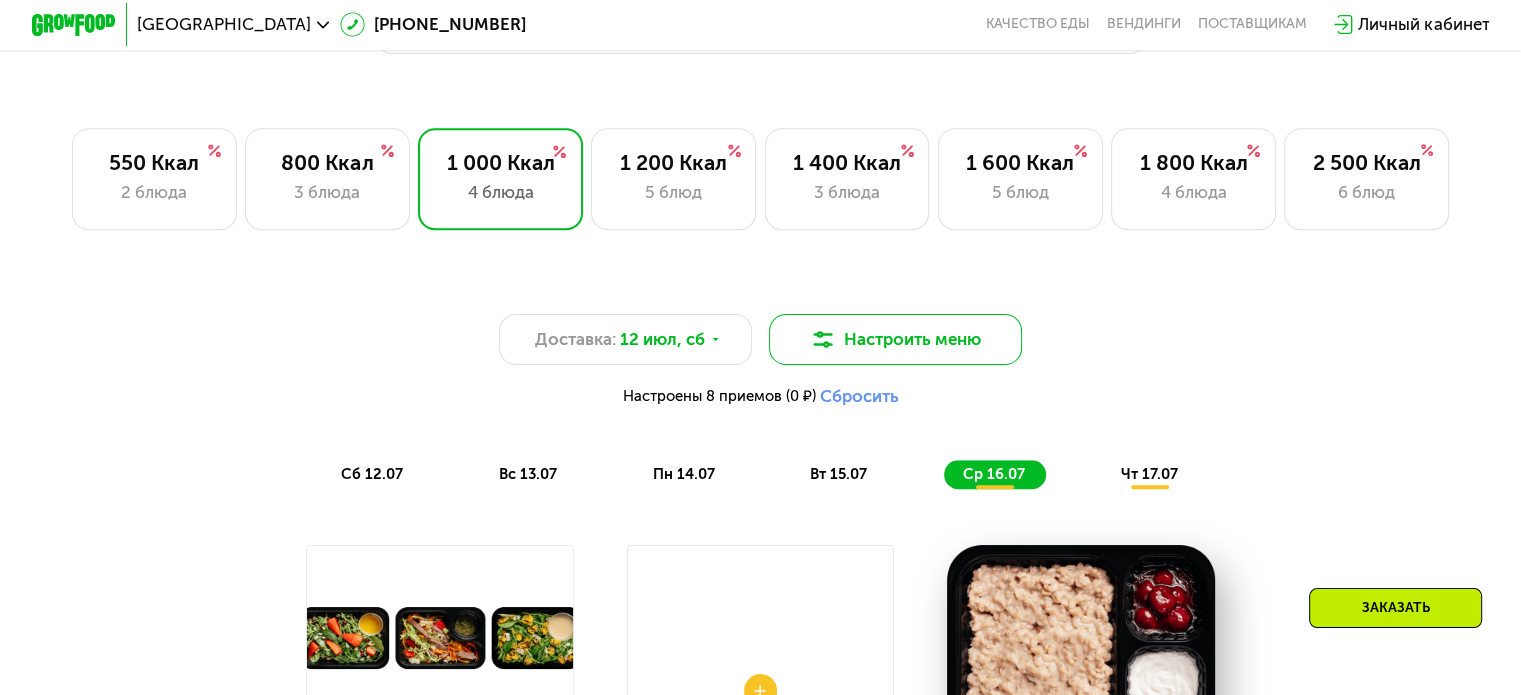click on "Настроить меню" at bounding box center (896, 339) 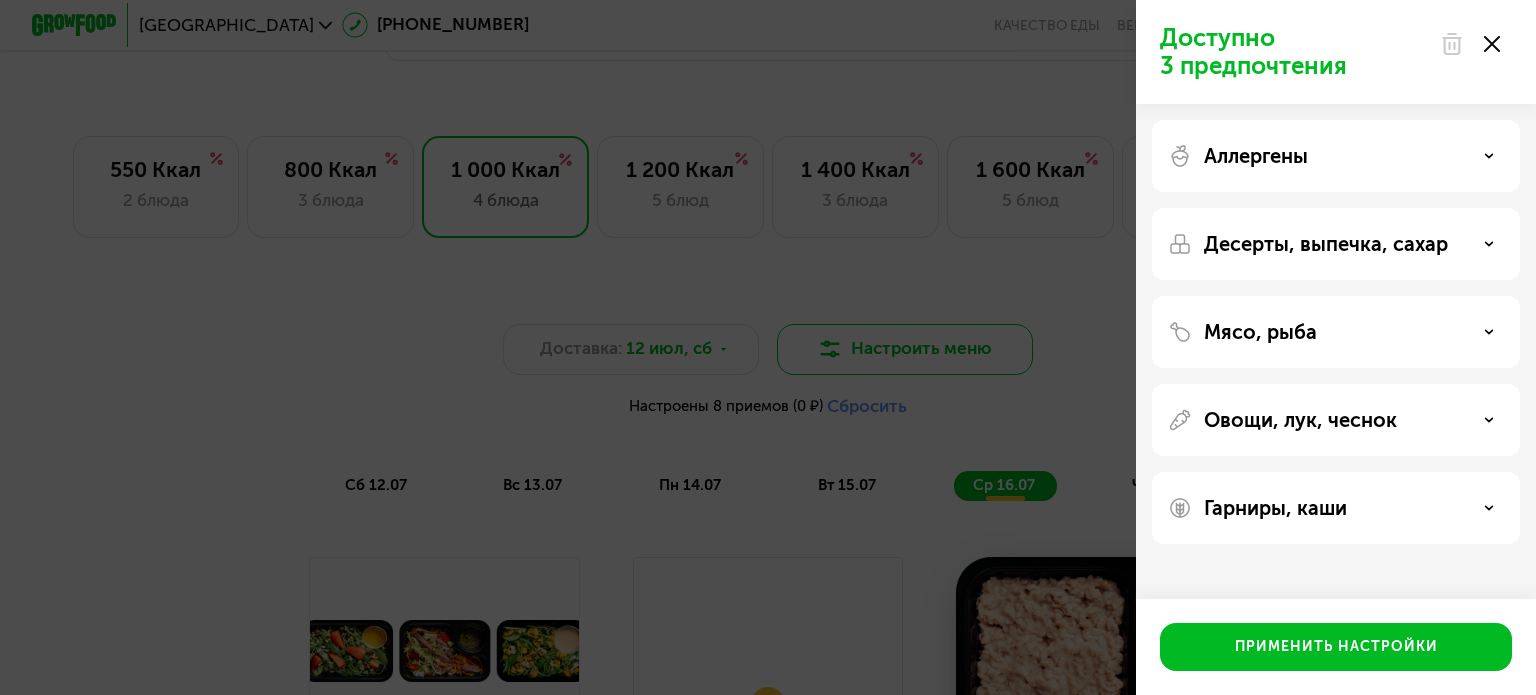 click on "Доступно 3 предпочтения Аллергены Десерты, выпечка, сахар Мясо, рыба Овощи, лук, чеснок Гарниры, каши  Применить настройки" 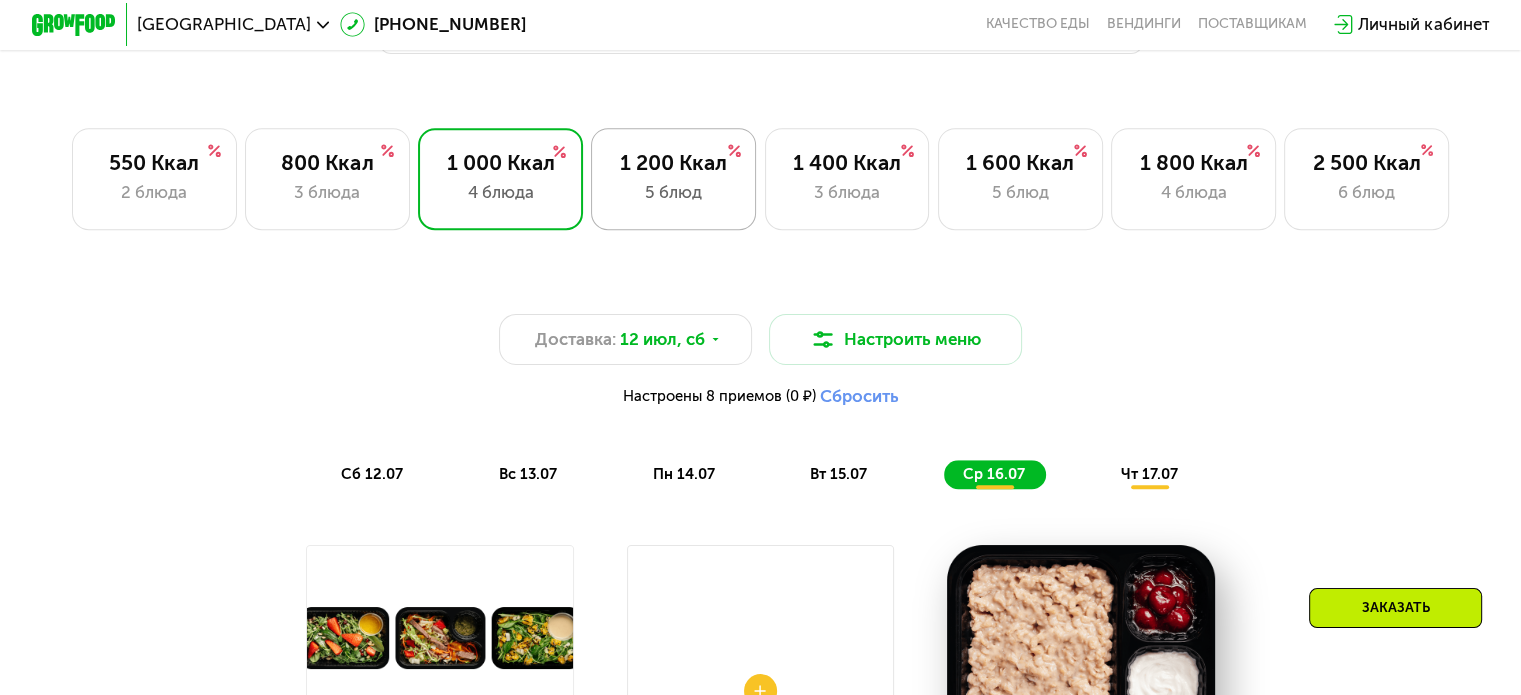 click on "5 блюд" at bounding box center [674, 192] 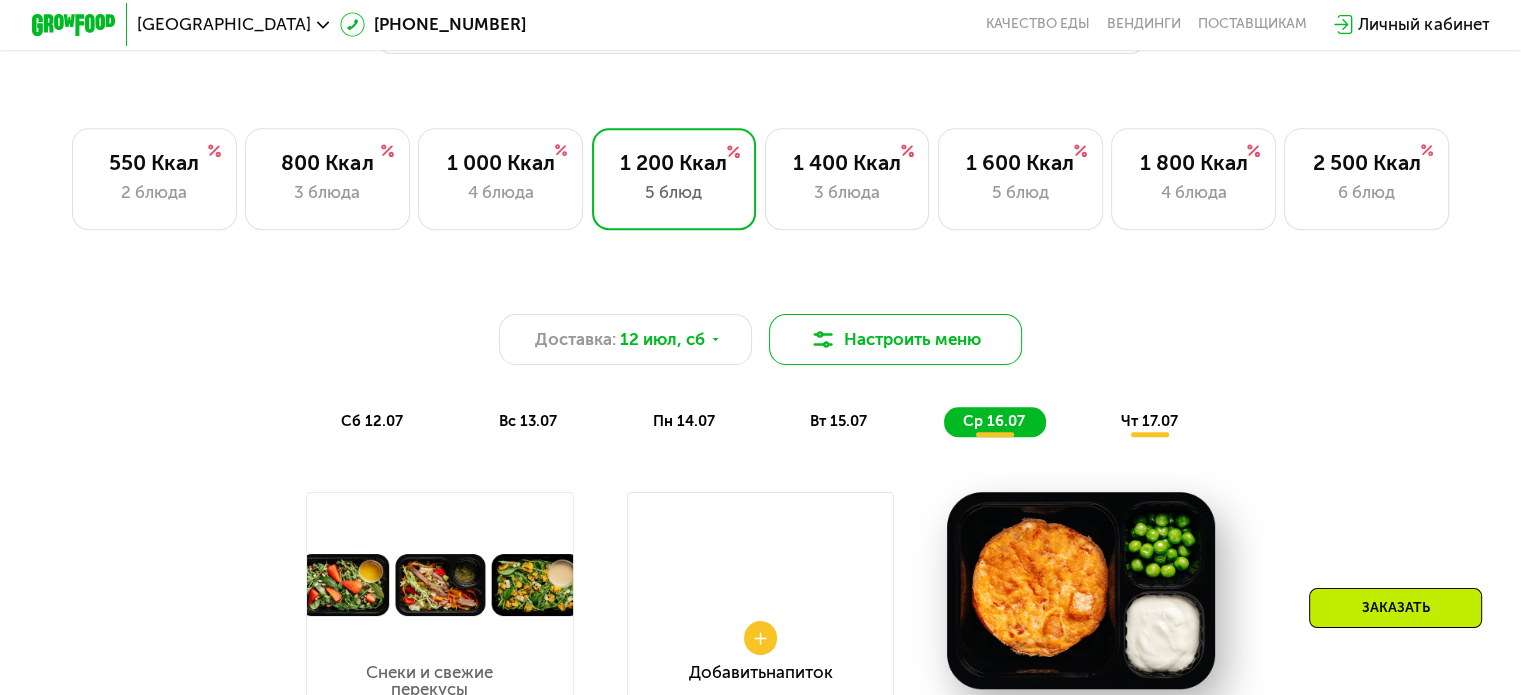 click on "Настроить меню" at bounding box center (896, 339) 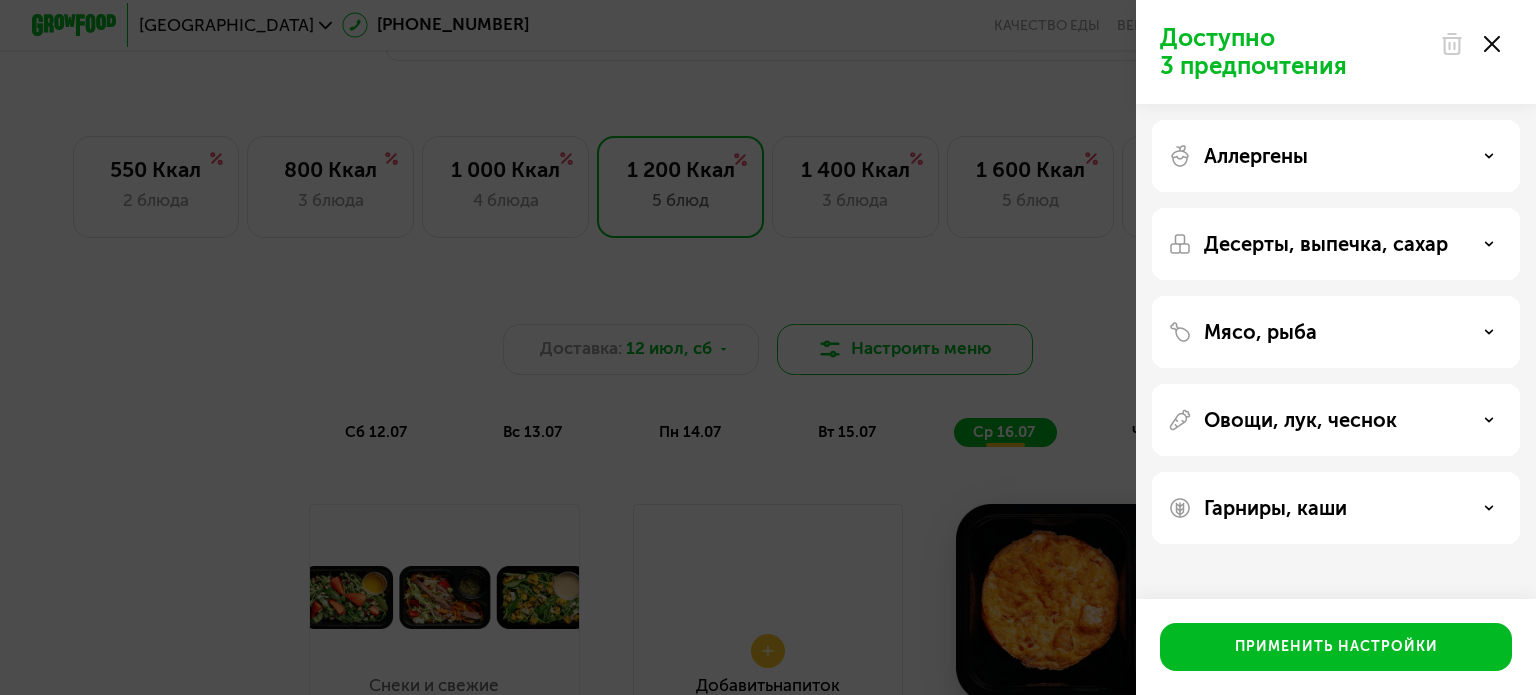 click on "Доступно 3 предпочтения Аллергены Десерты, выпечка, сахар Мясо, рыба Овощи, лук, чеснок Гарниры, каши  Применить настройки" 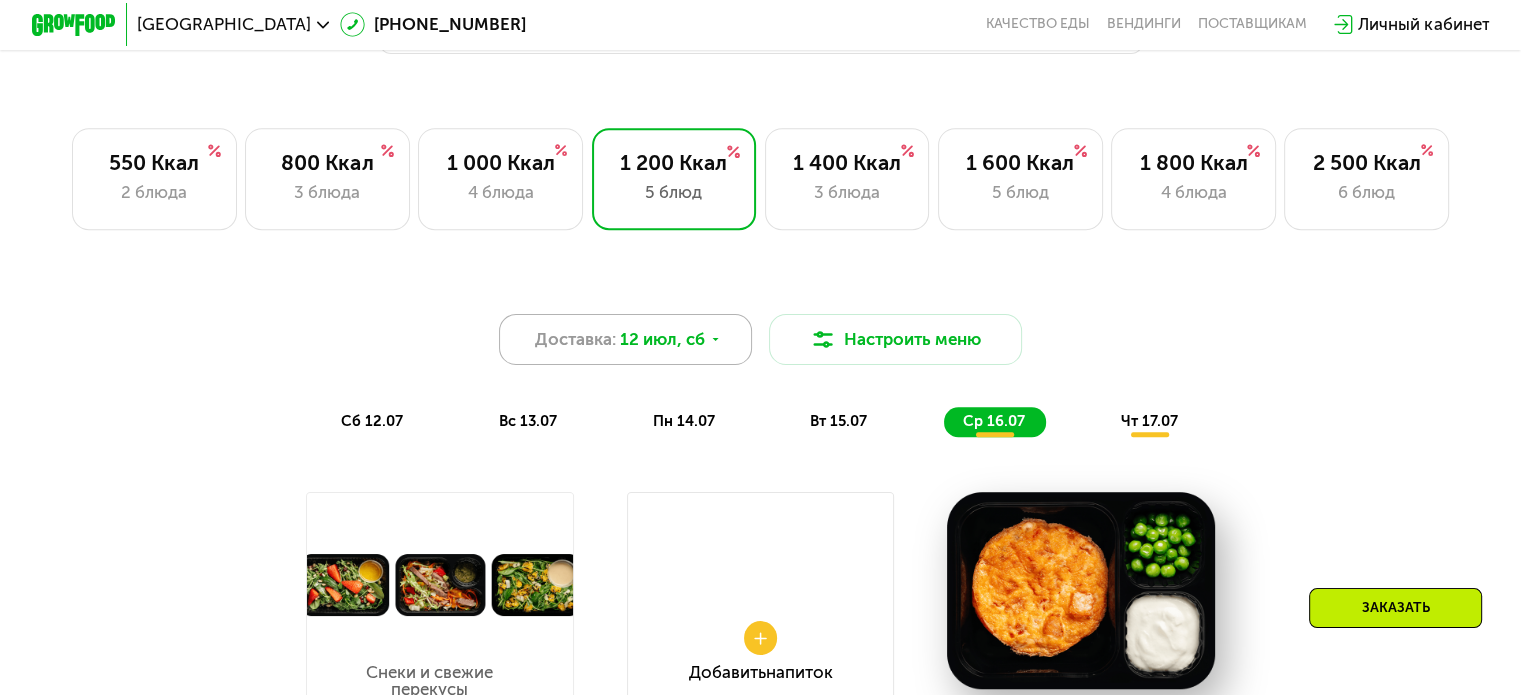 click on "12 июл, сб" at bounding box center (662, 339) 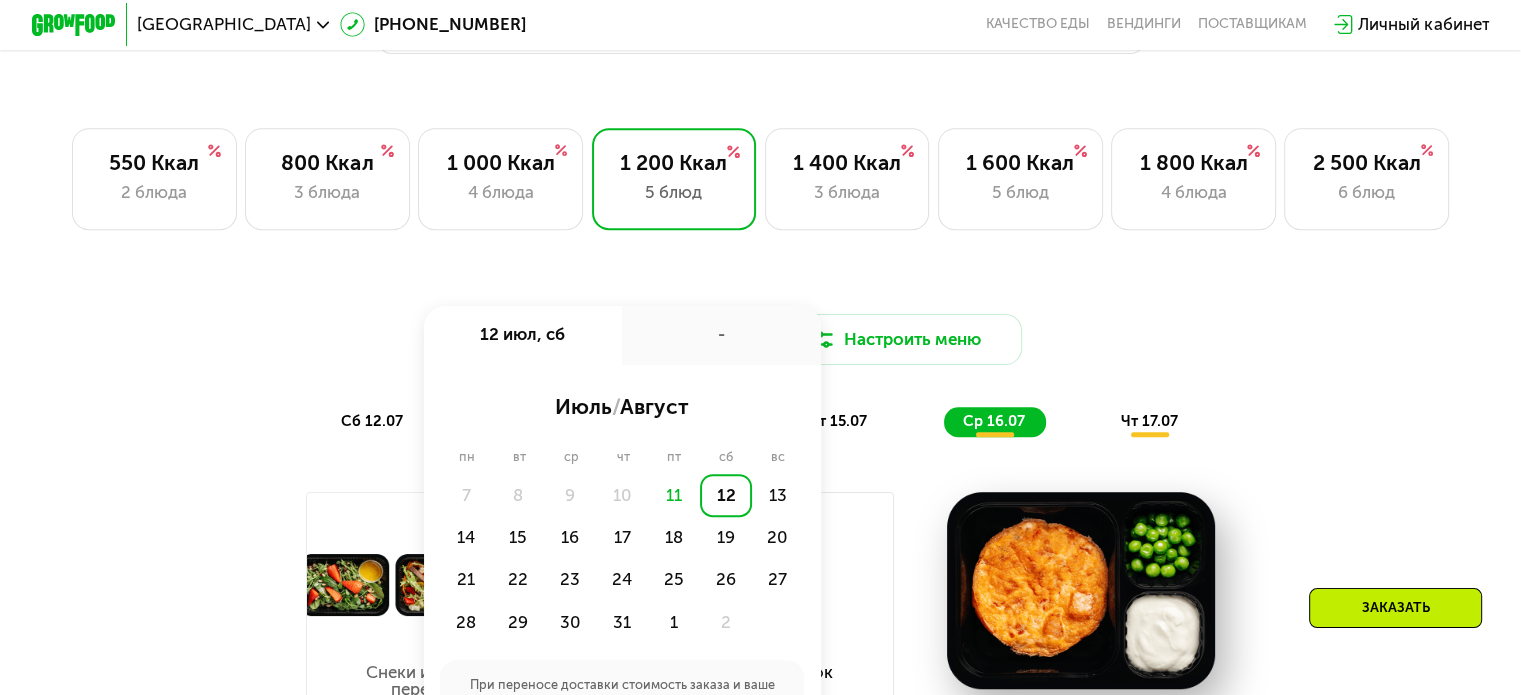 click on "Доставка: [DATE] июл, сб - июль  /  август пн вт ср чт пт сб вс 7 8 9 10 11 12 13 14 15 16 17 18 19 20 21 22 23 24 25 26 27 28 29 30 31 1 2  При переносе доставки стоимость заказа и ваше меню могут измениться  Настроить меню" at bounding box center (760, 339) 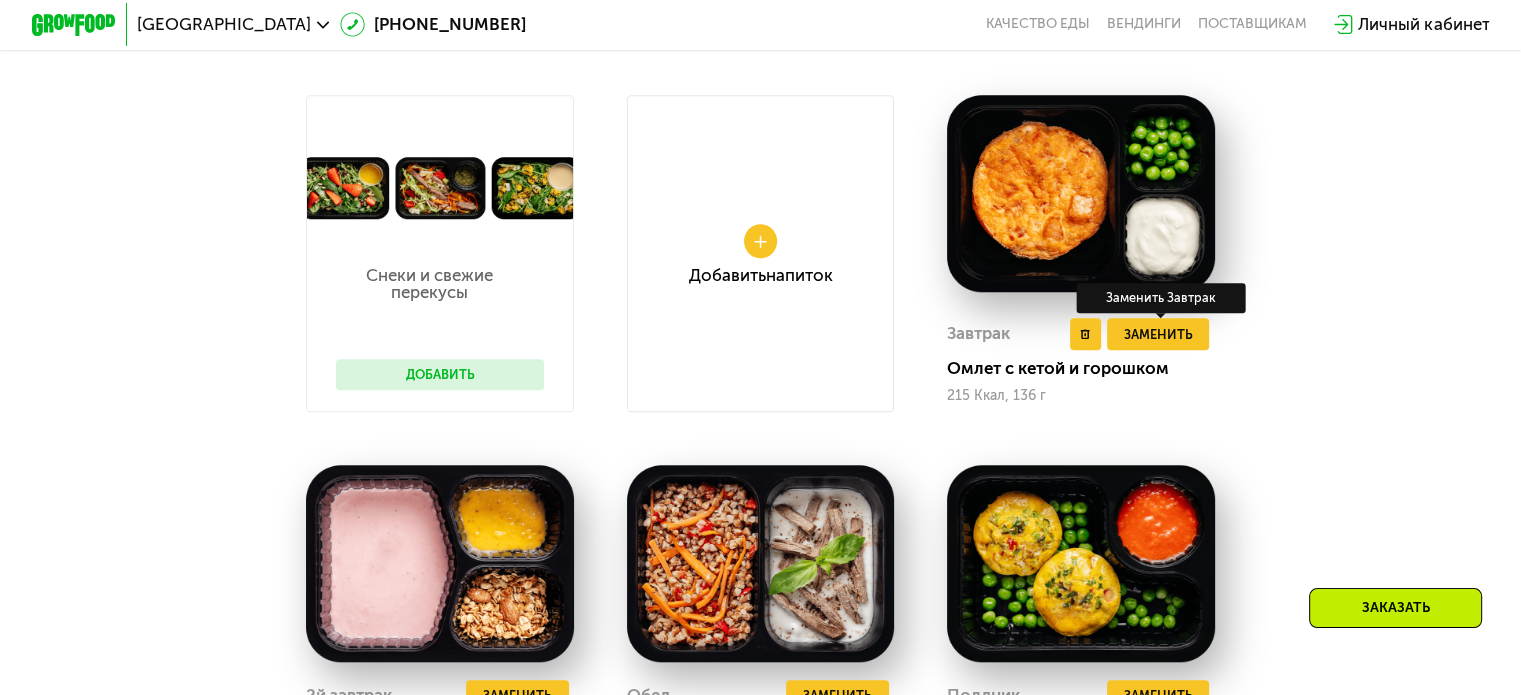 scroll, scrollTop: 1700, scrollLeft: 0, axis: vertical 